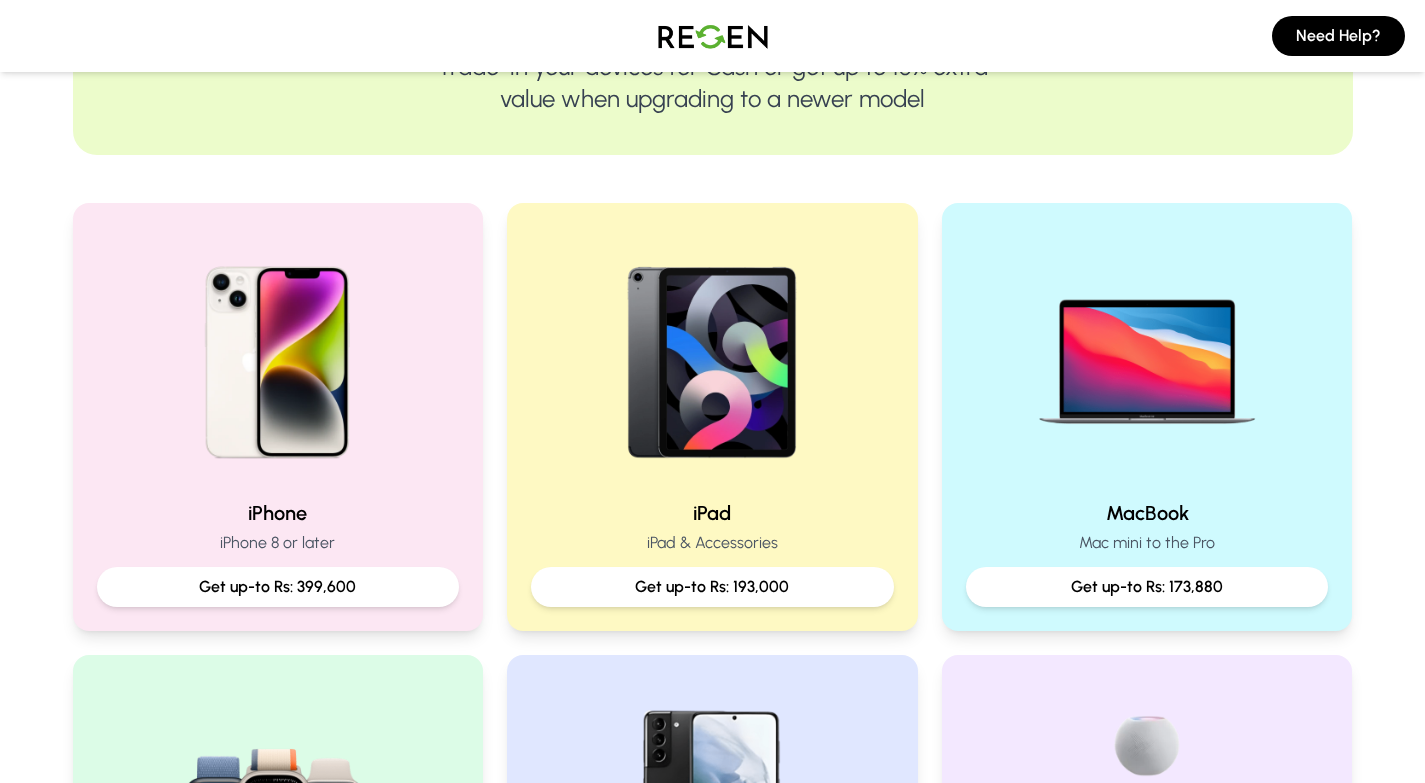 scroll, scrollTop: 294, scrollLeft: 0, axis: vertical 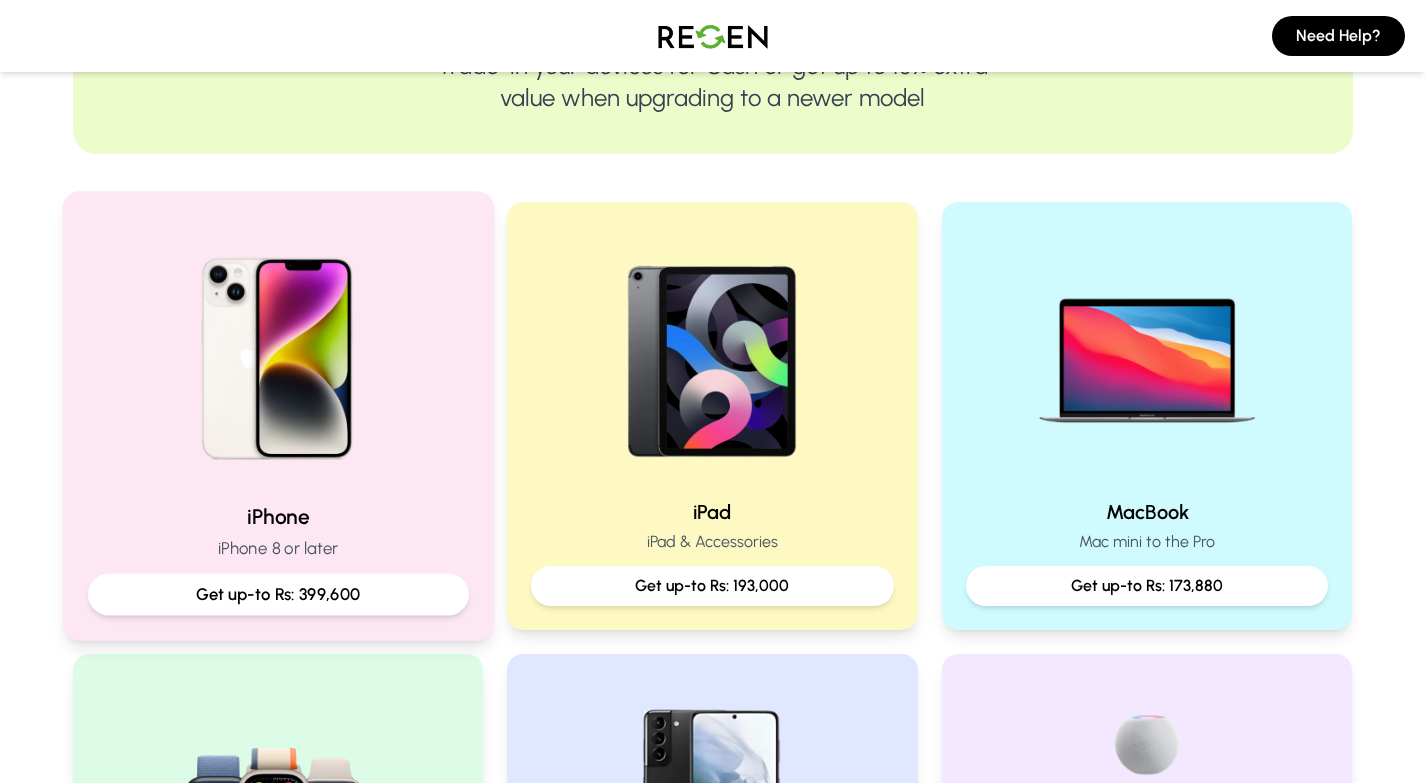 click on "Get up-to Rs: 399,600" at bounding box center (277, 594) 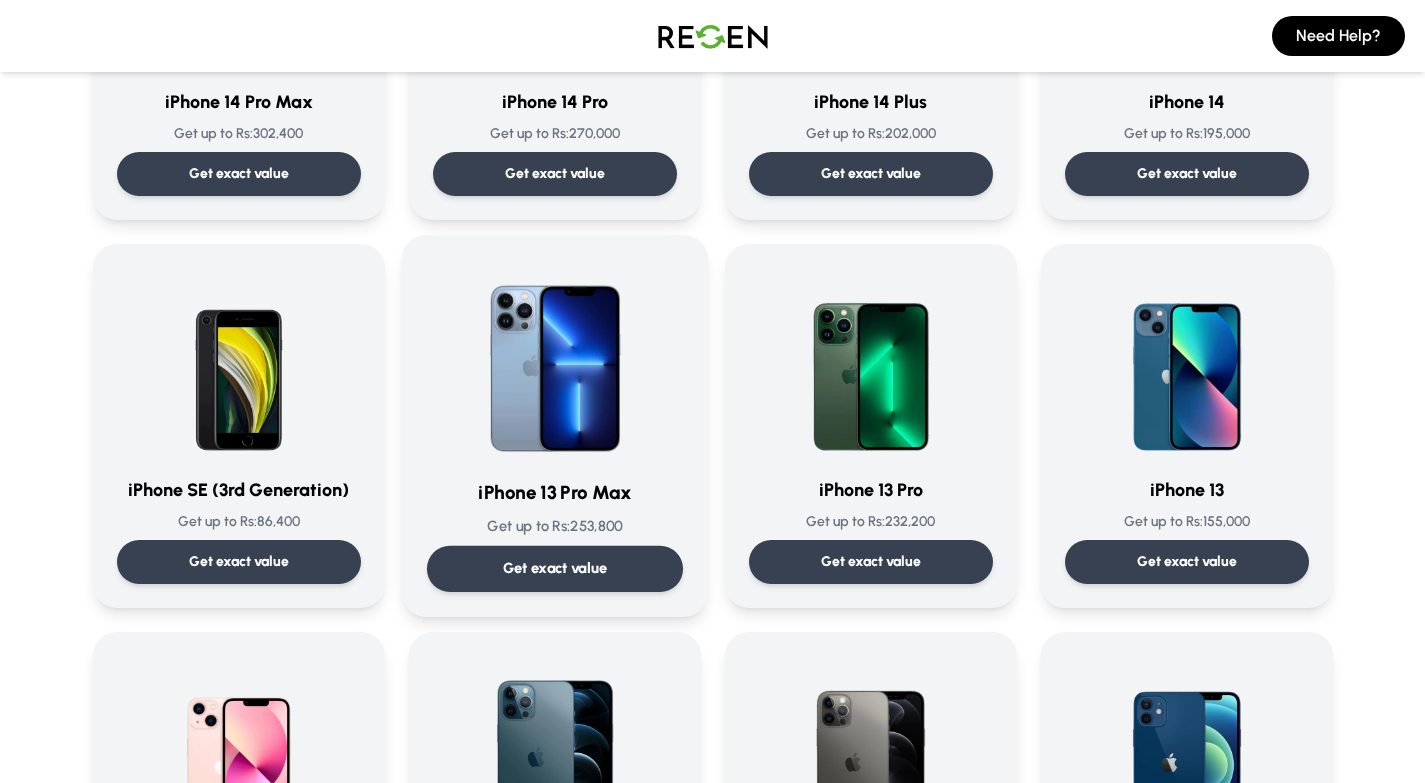 scroll, scrollTop: 779, scrollLeft: 0, axis: vertical 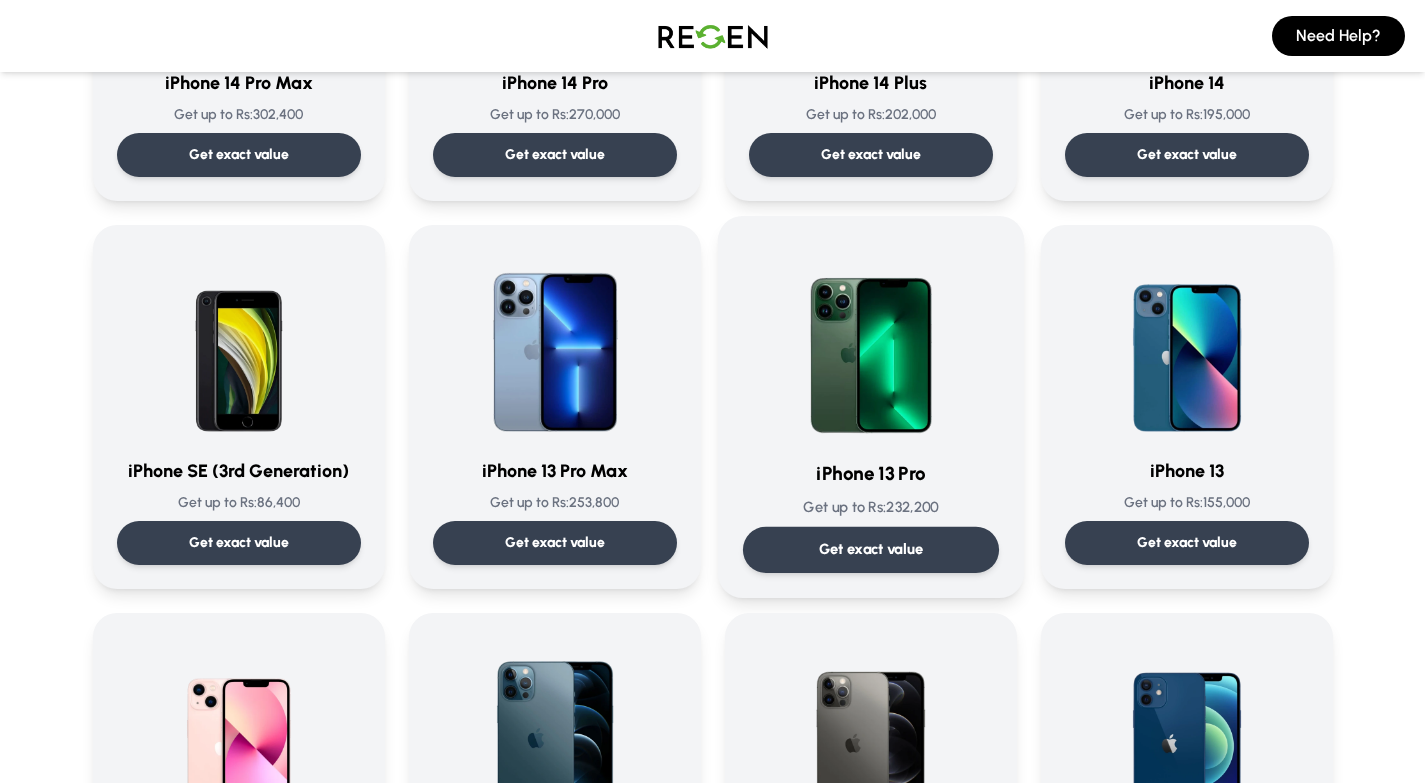 click on "Get exact value" at bounding box center [870, 550] 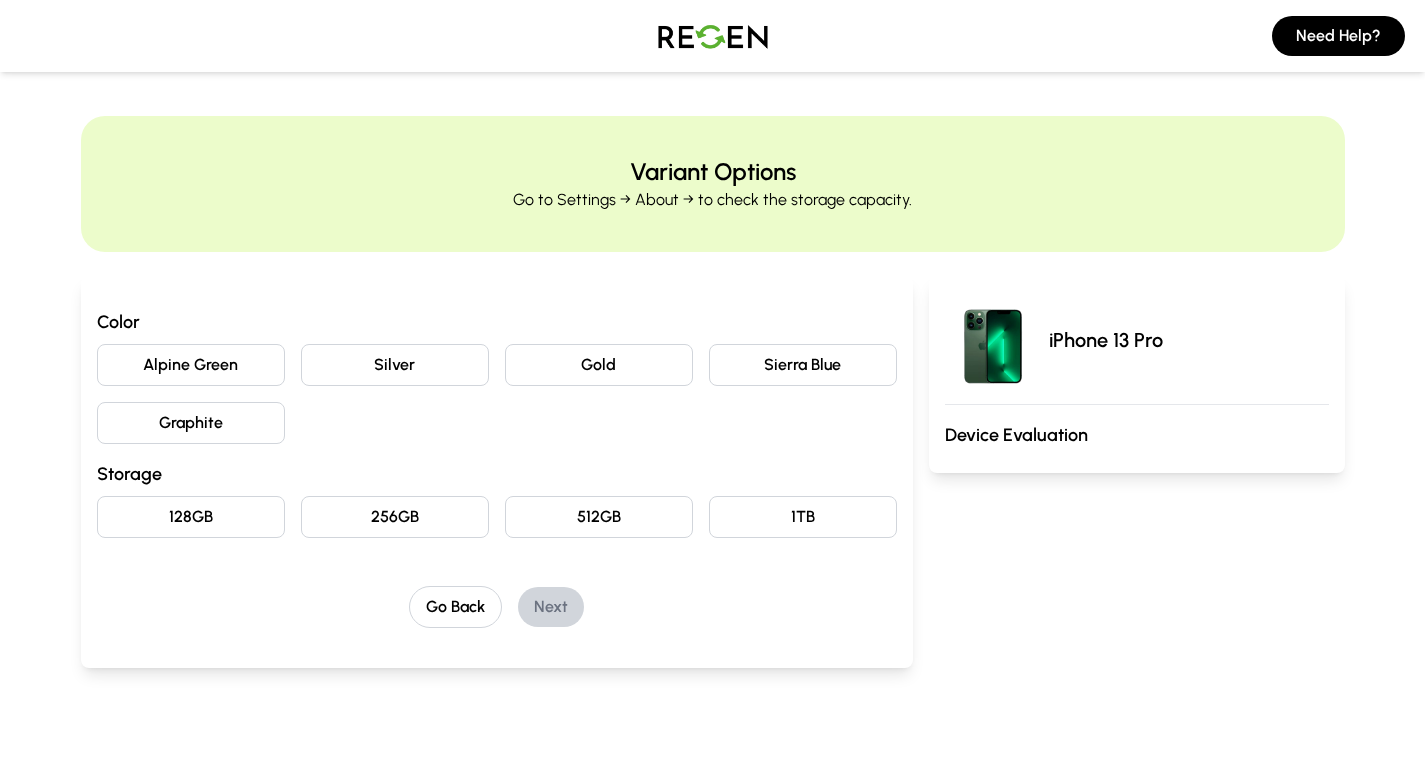 click on "128GB" at bounding box center [191, 517] 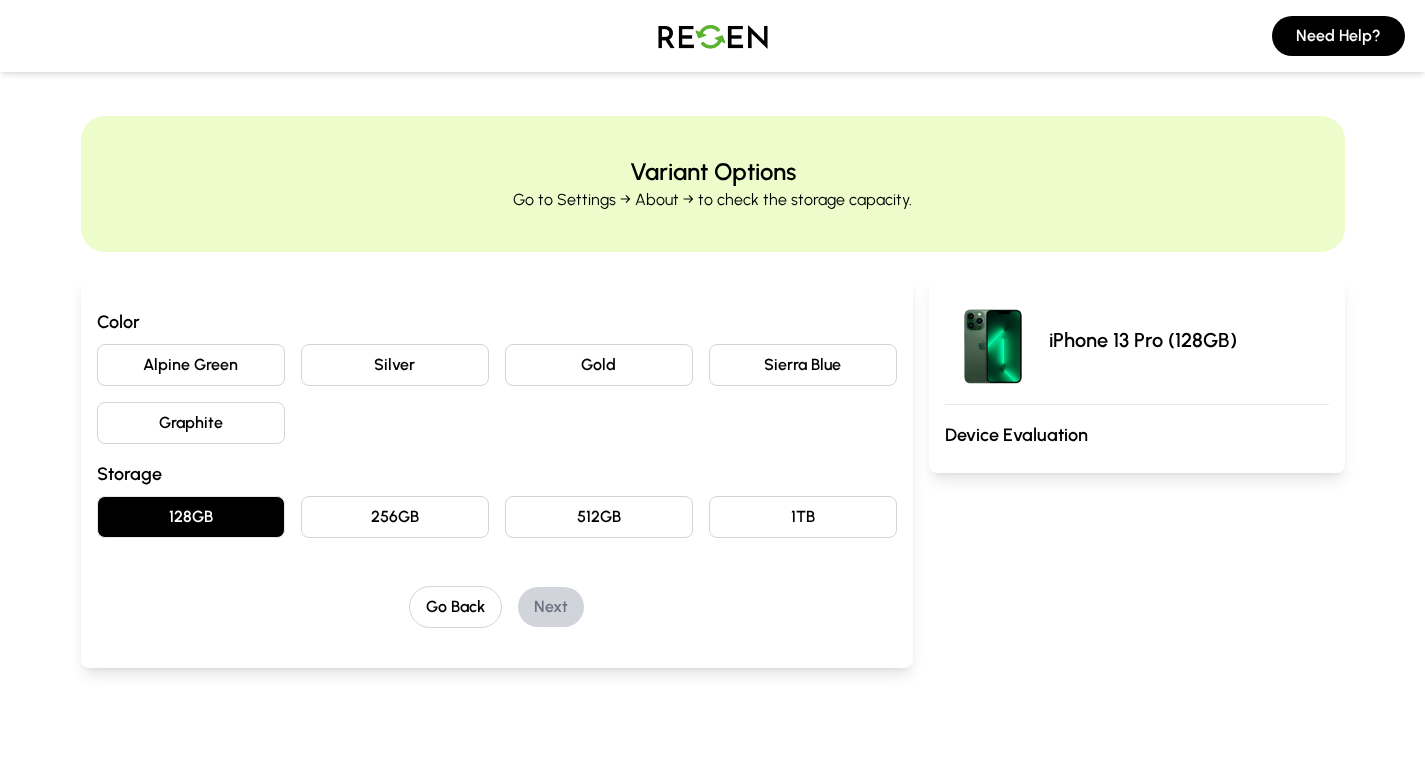 click on "Graphite" at bounding box center [191, 423] 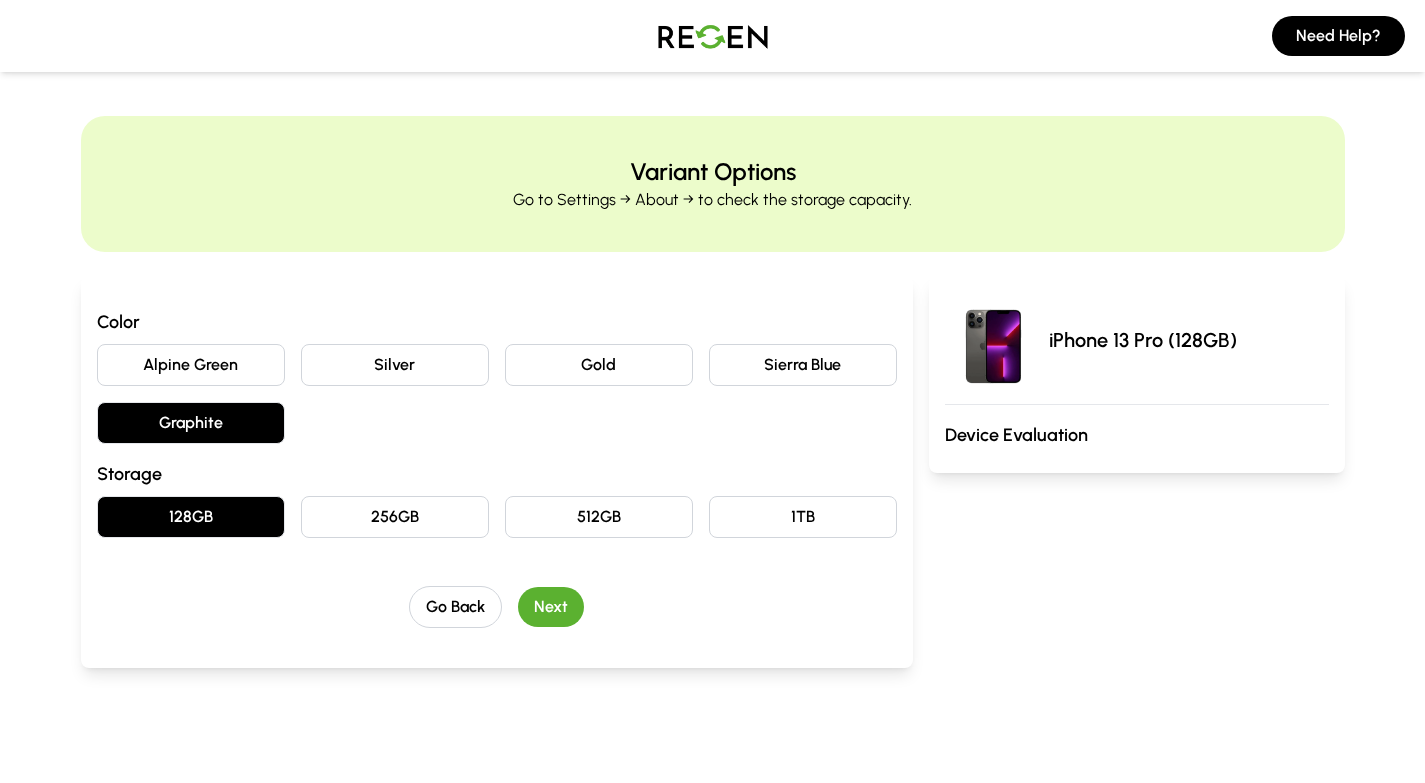 click on "Next" at bounding box center [551, 607] 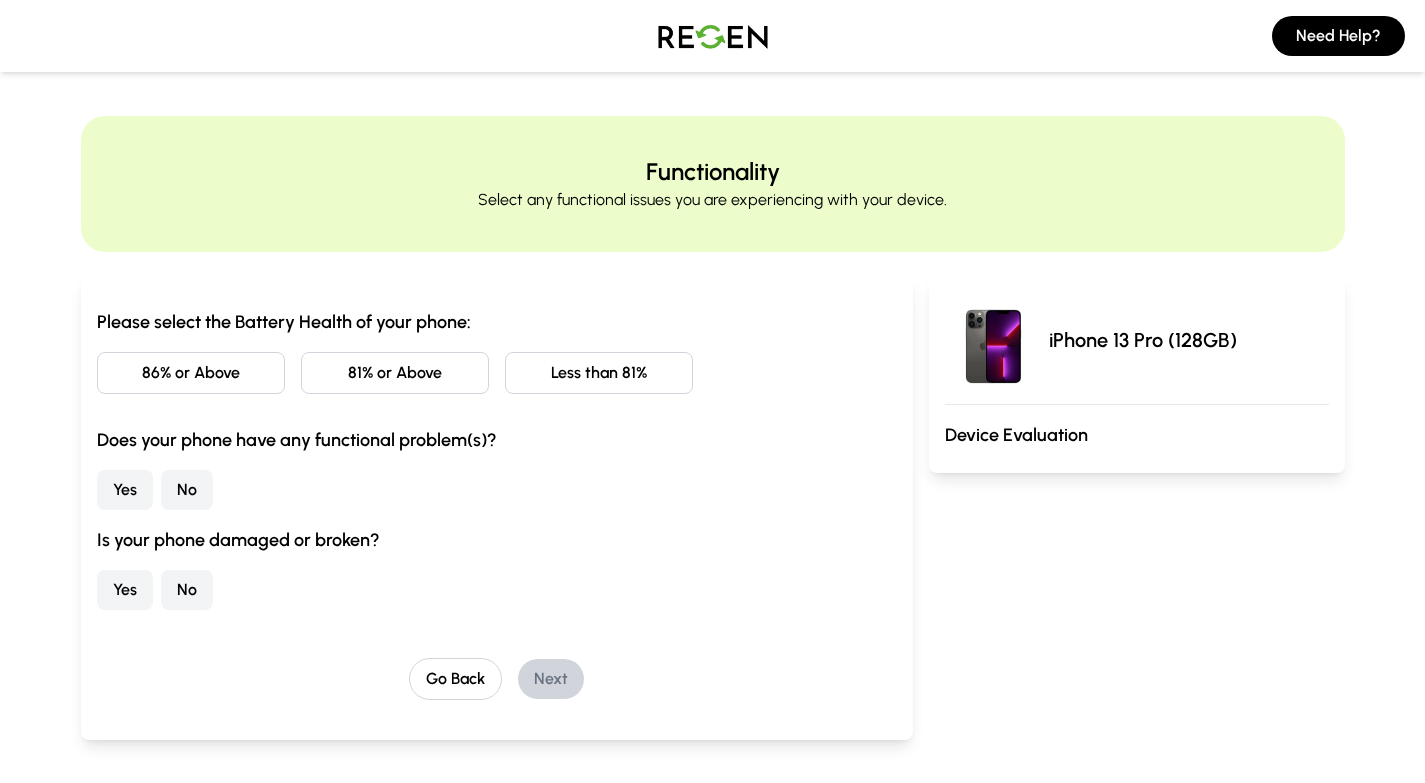 click on "86% or Above" at bounding box center (191, 373) 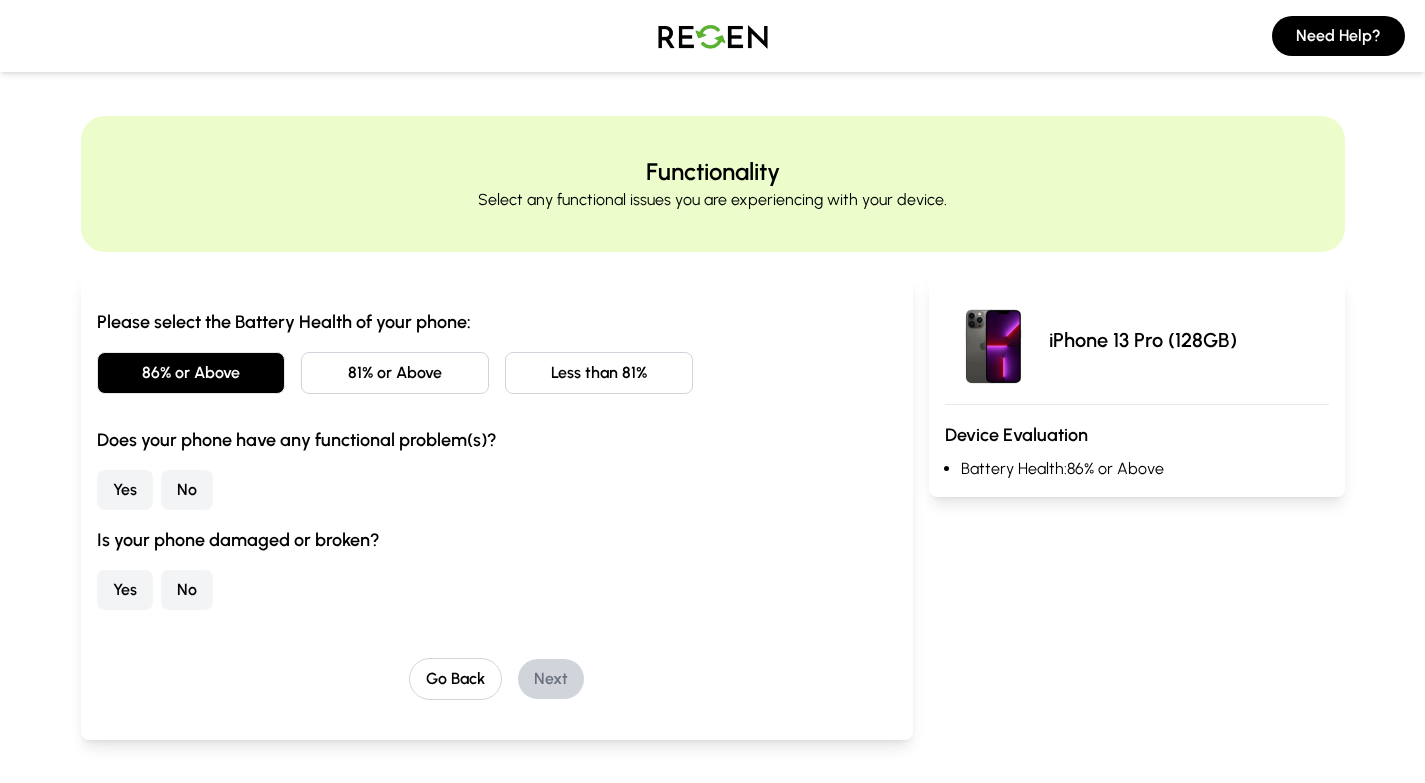 click on "No" at bounding box center [187, 490] 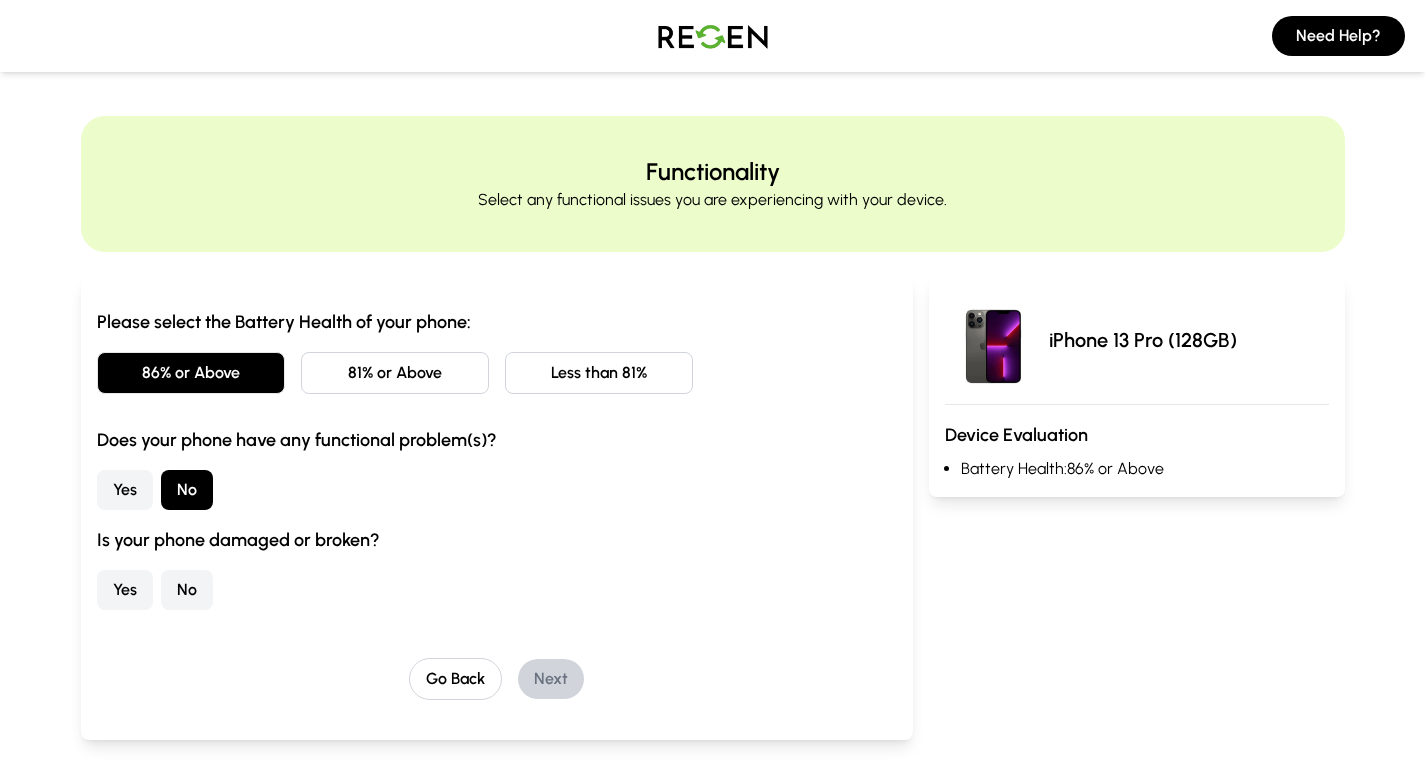 click on "No" at bounding box center (187, 590) 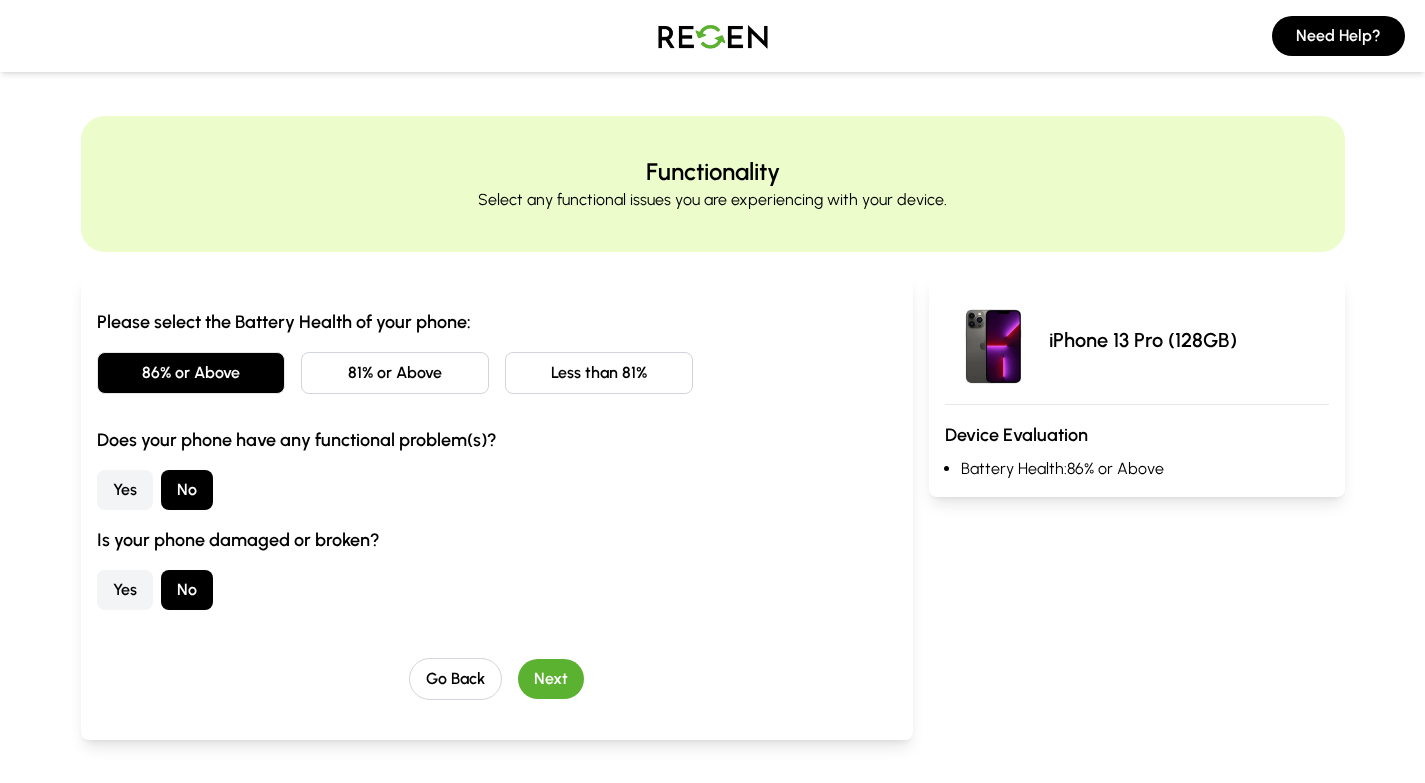 click on "Next" at bounding box center [551, 679] 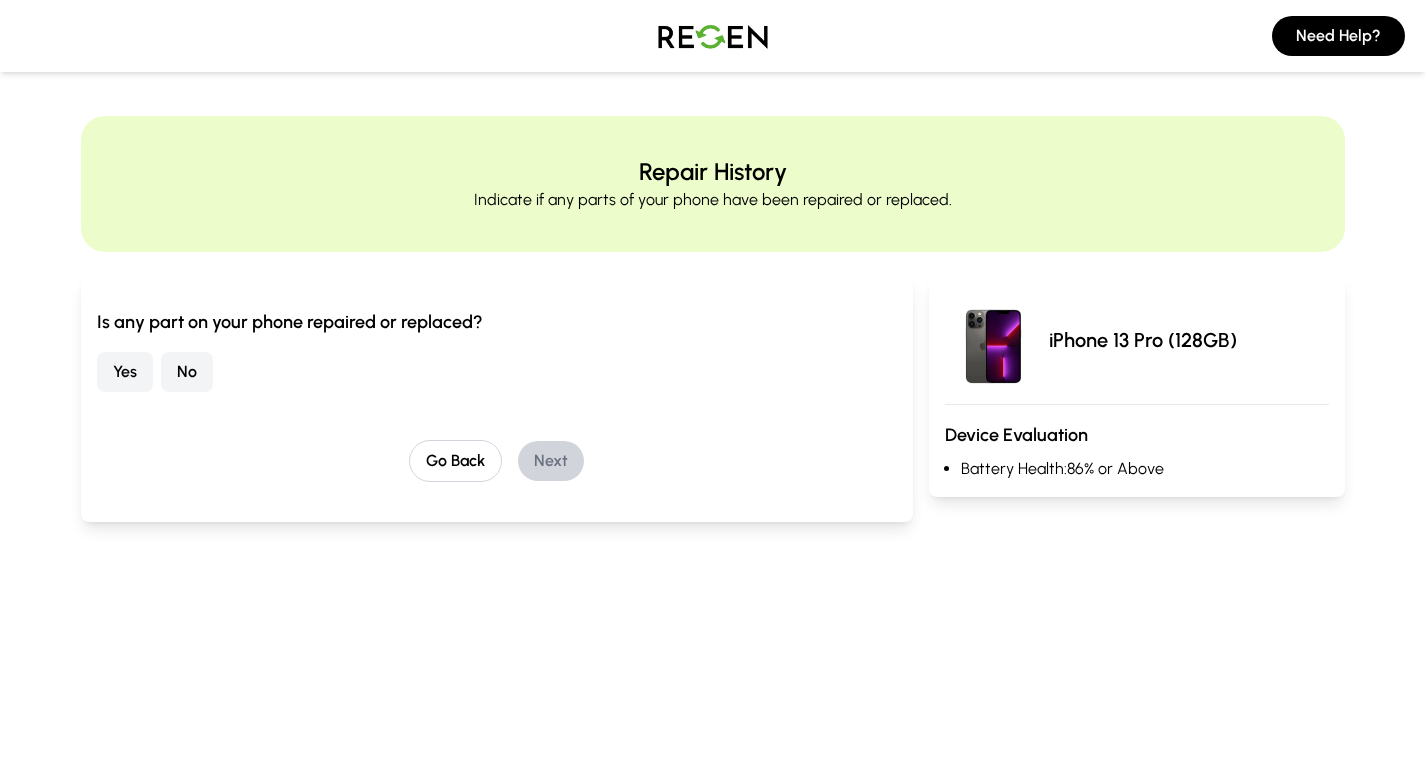 click on "No" at bounding box center [187, 372] 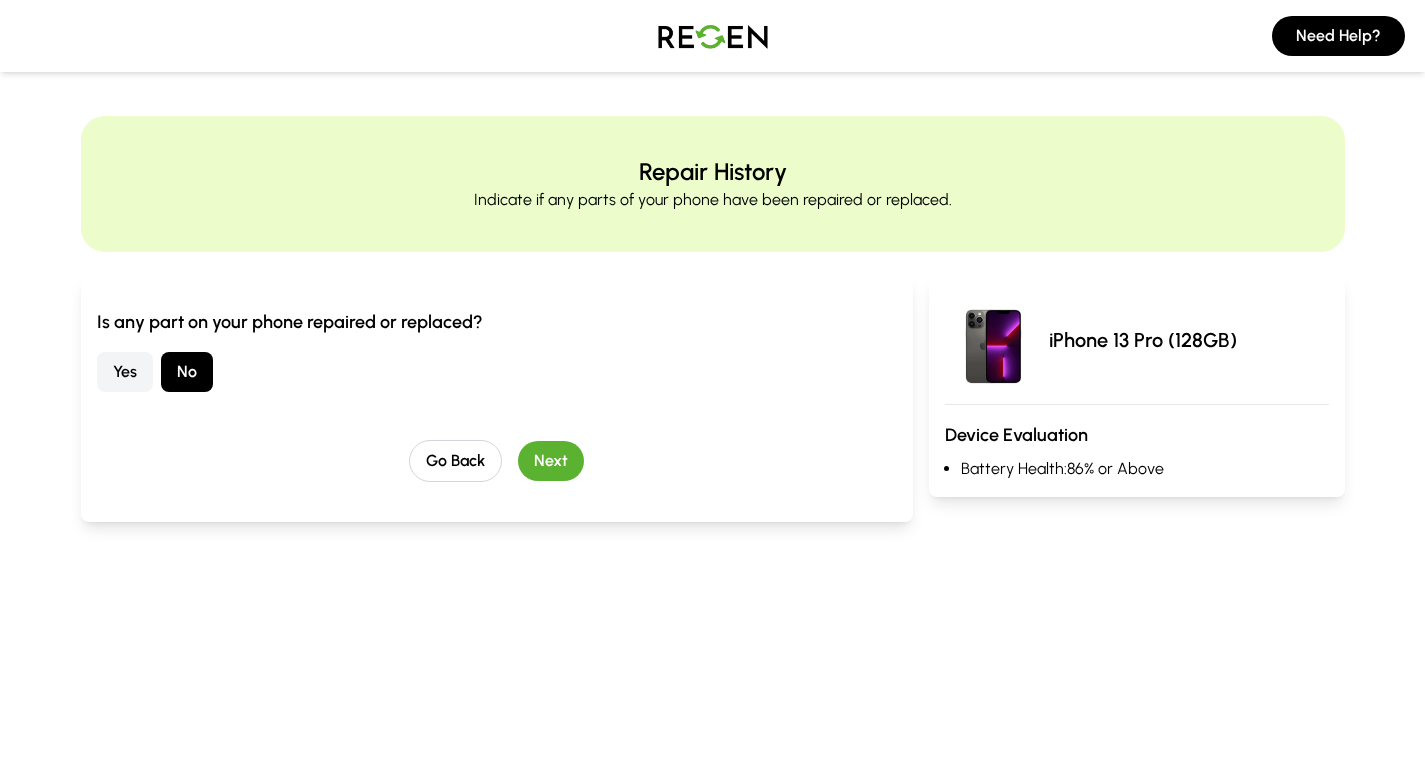 click on "Next" at bounding box center (551, 461) 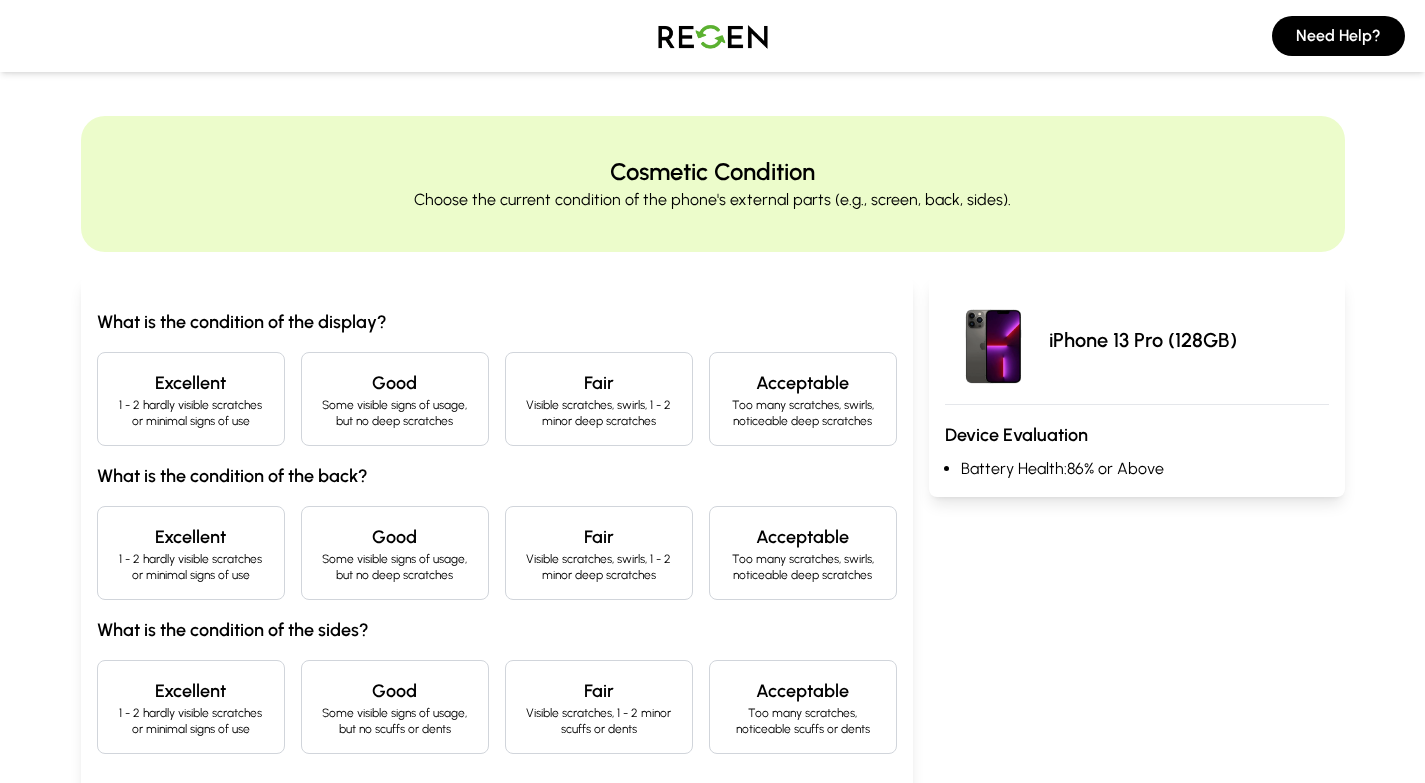 click on "Excellent" at bounding box center (191, 383) 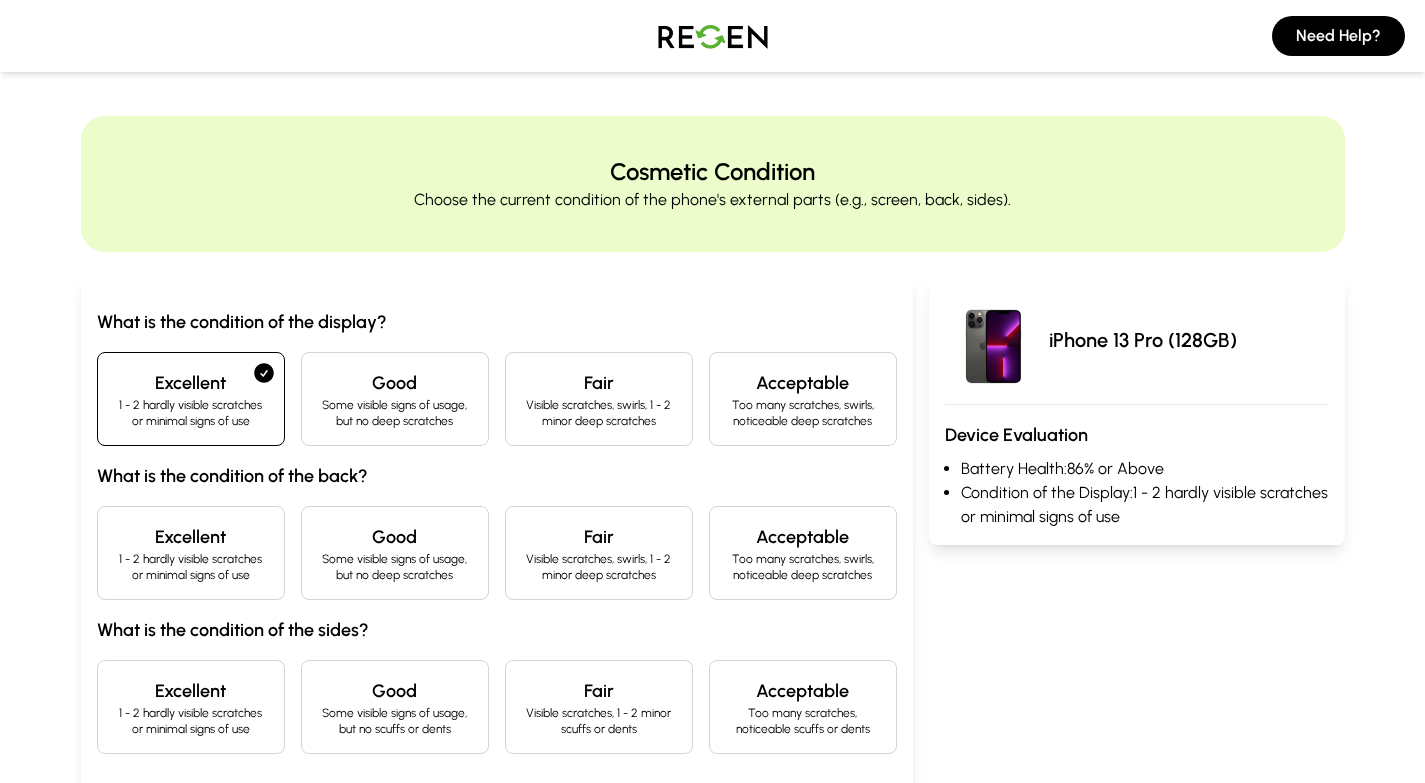 click on "Excellent" at bounding box center [191, 537] 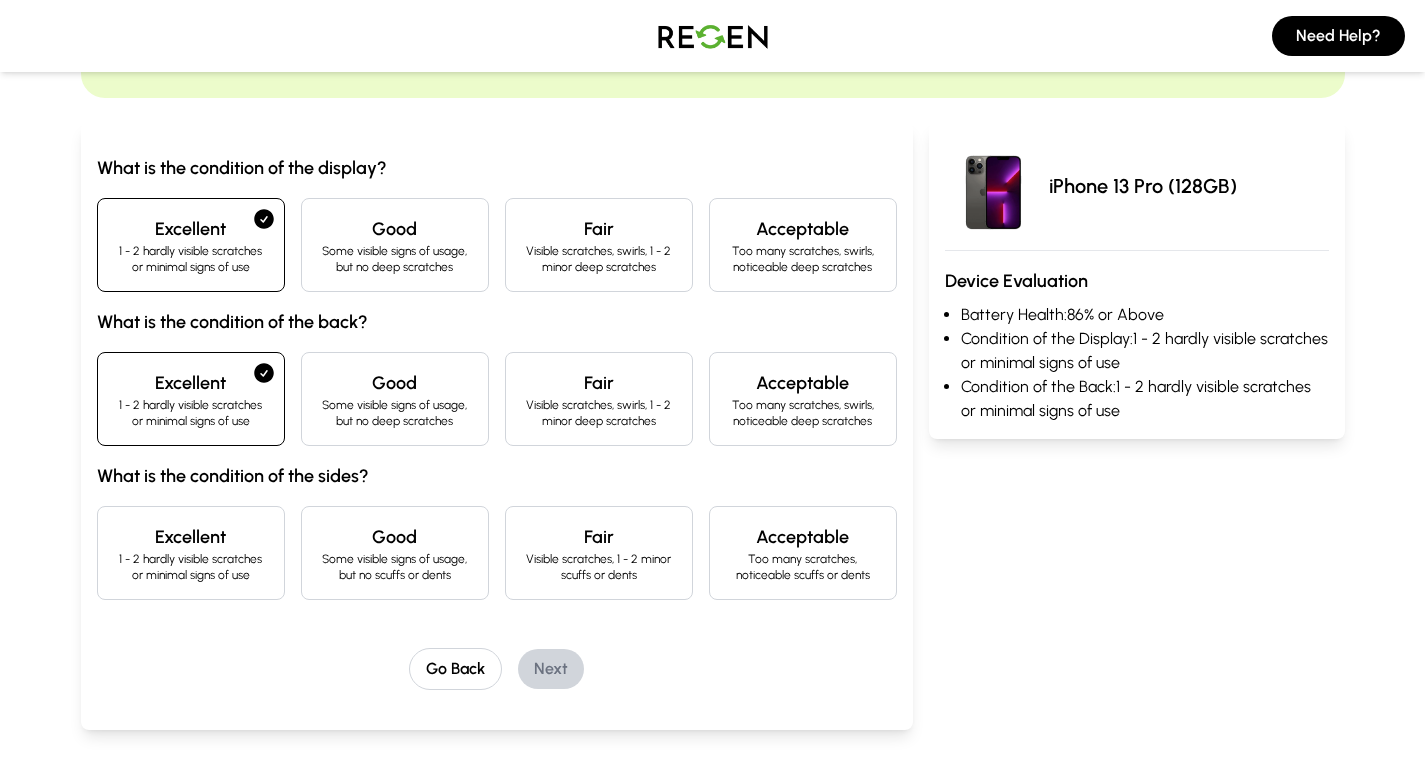 scroll, scrollTop: 155, scrollLeft: 0, axis: vertical 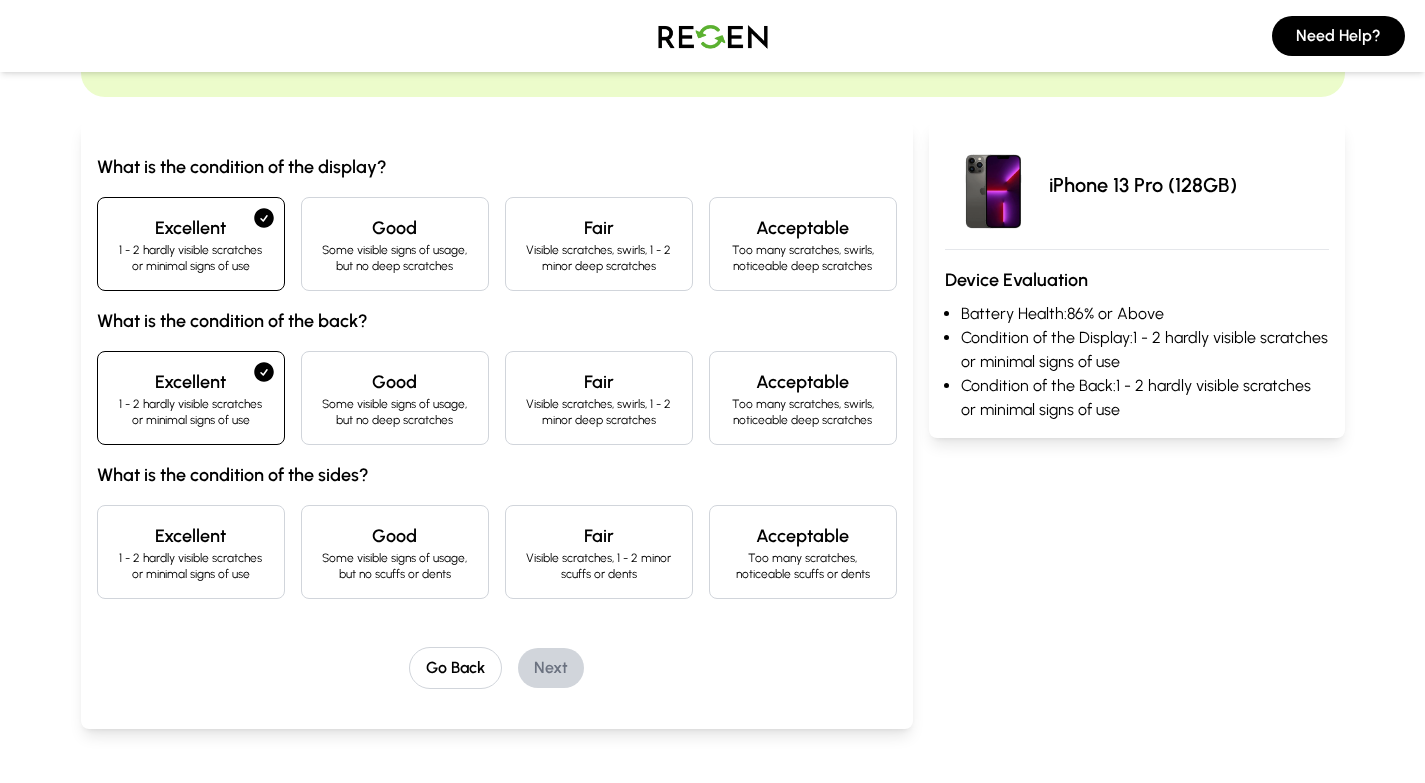 click on "1 - 2 hardly visible scratches or minimal signs of use" at bounding box center [191, 566] 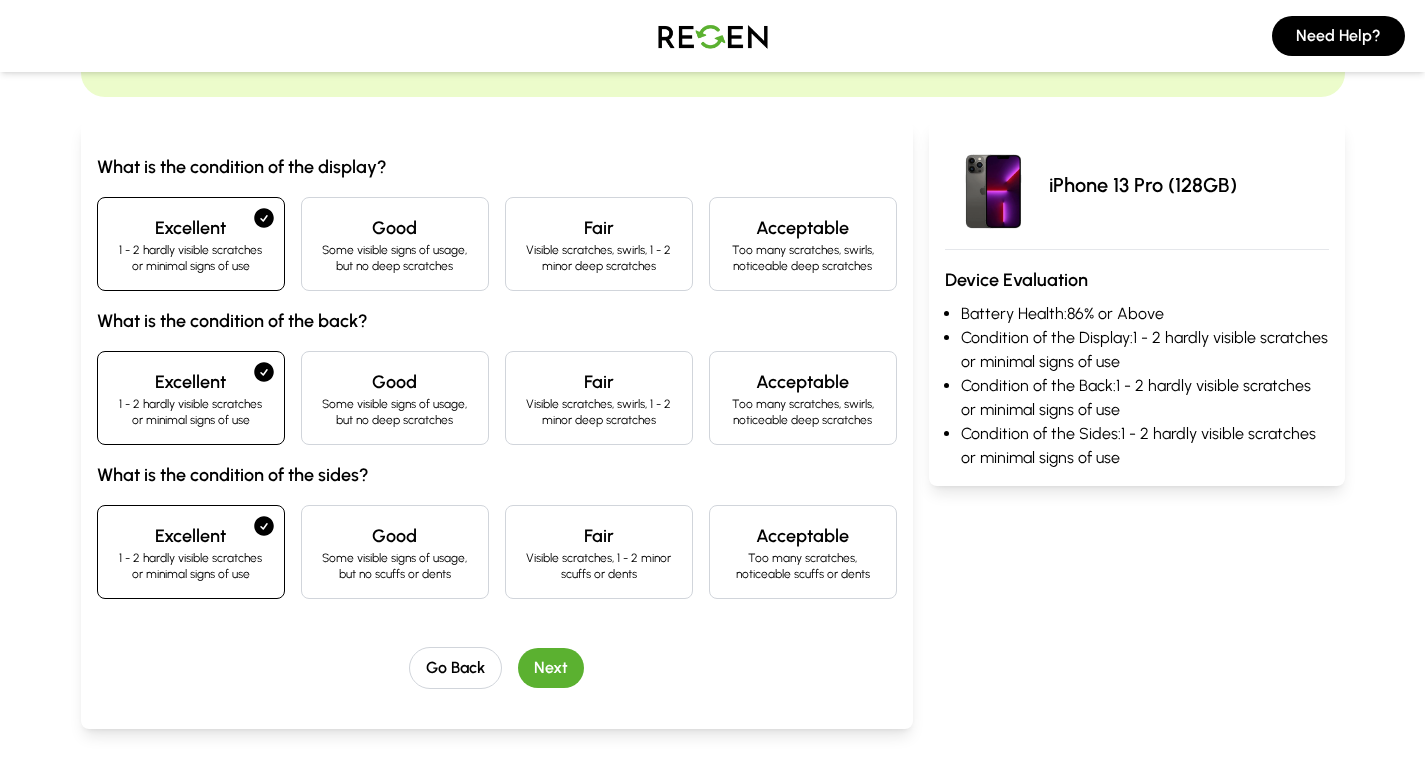 click on "Next" at bounding box center [551, 668] 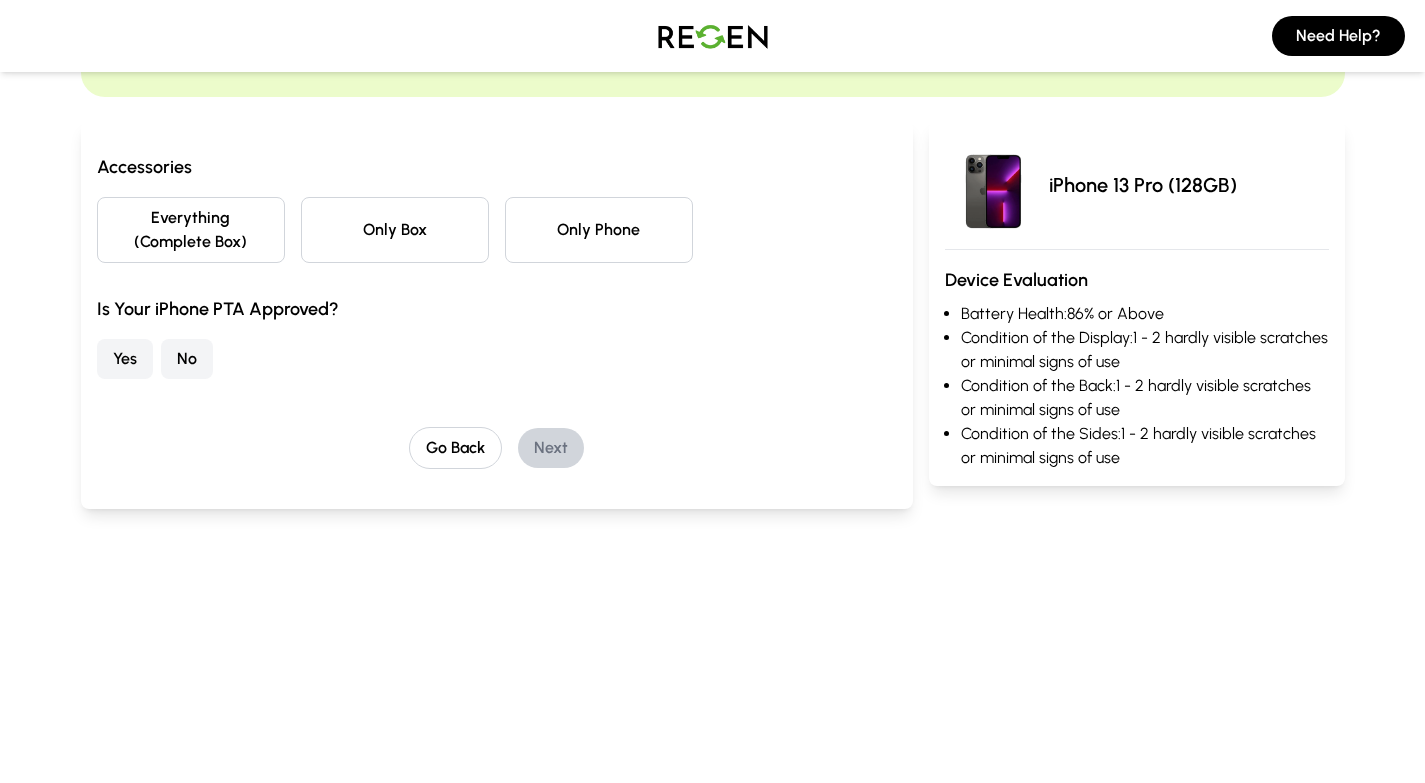 click on "Only Phone" at bounding box center [599, 230] 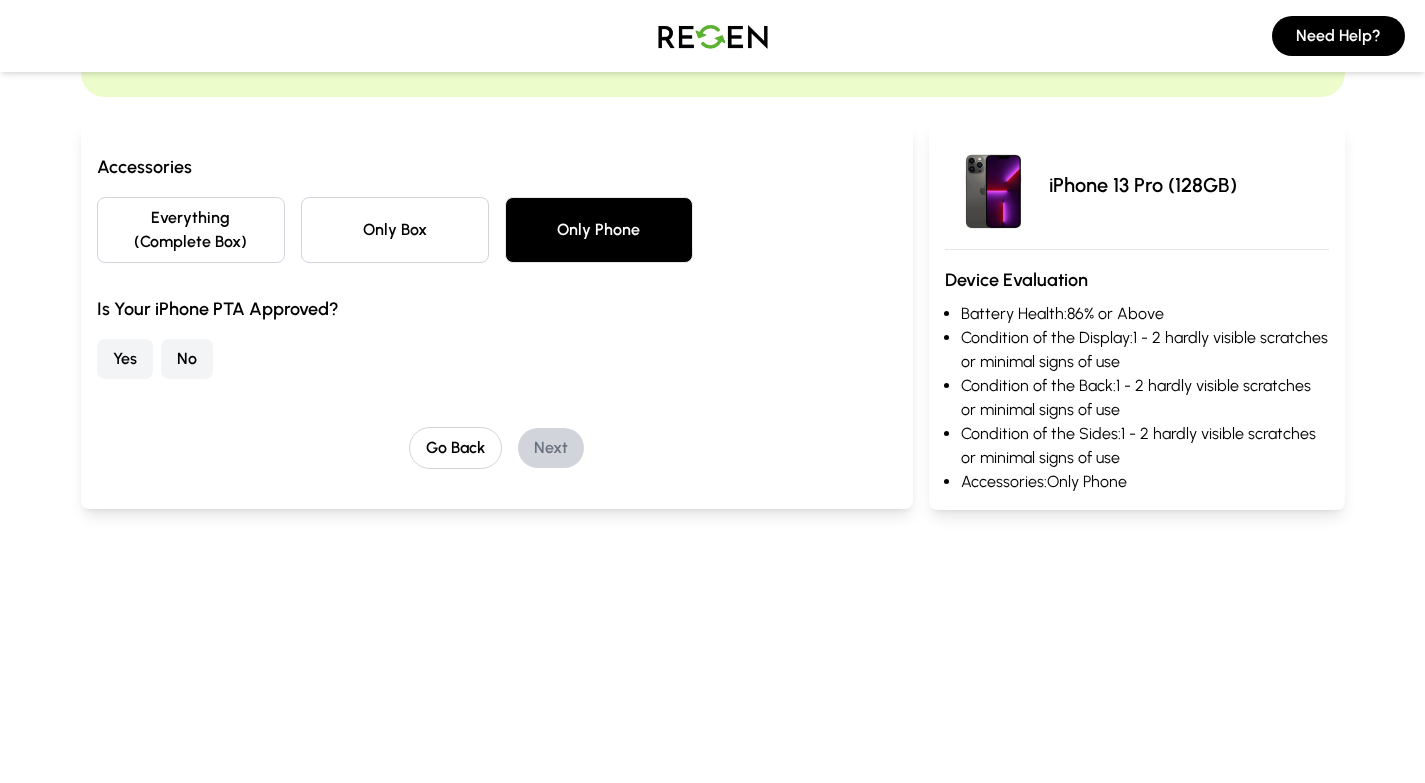 click on "Yes" at bounding box center [125, 359] 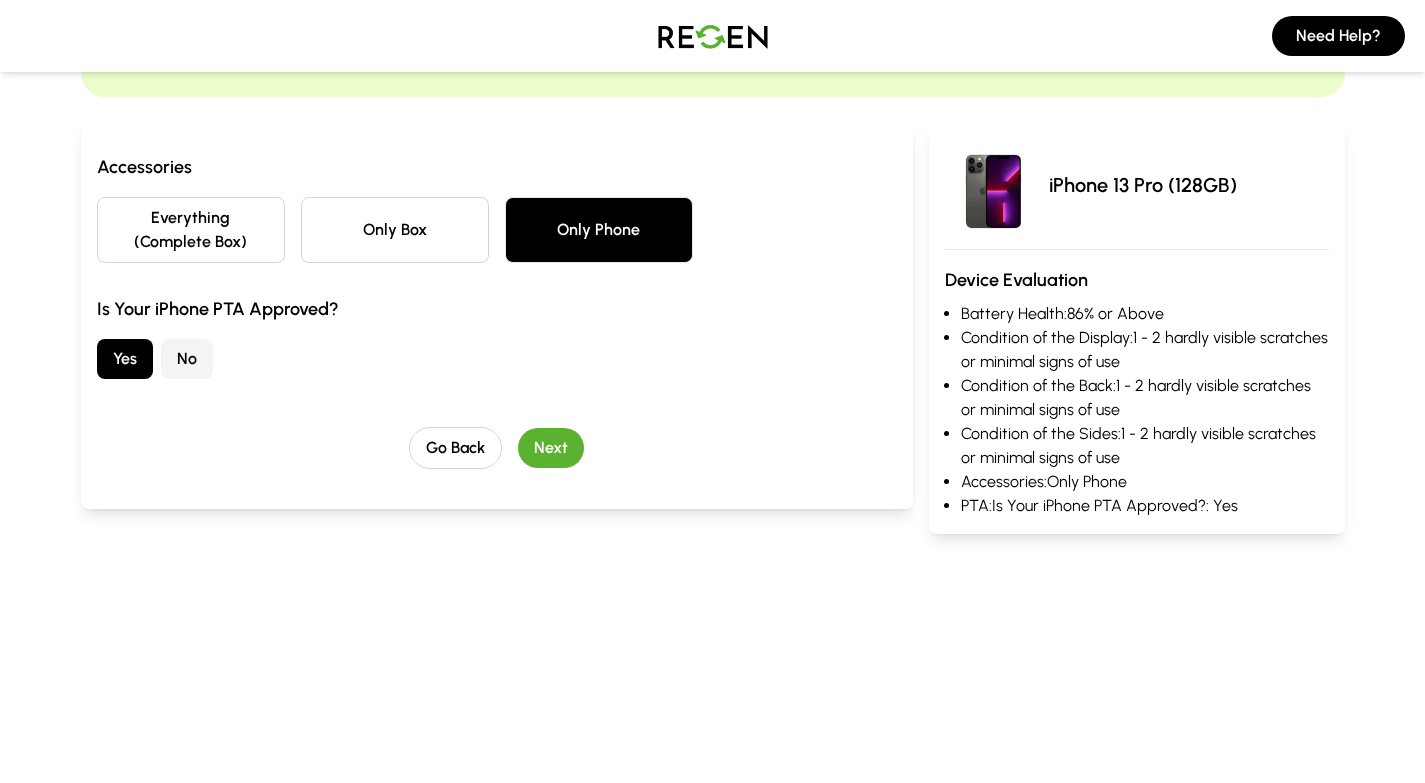 click on "Next" at bounding box center (551, 448) 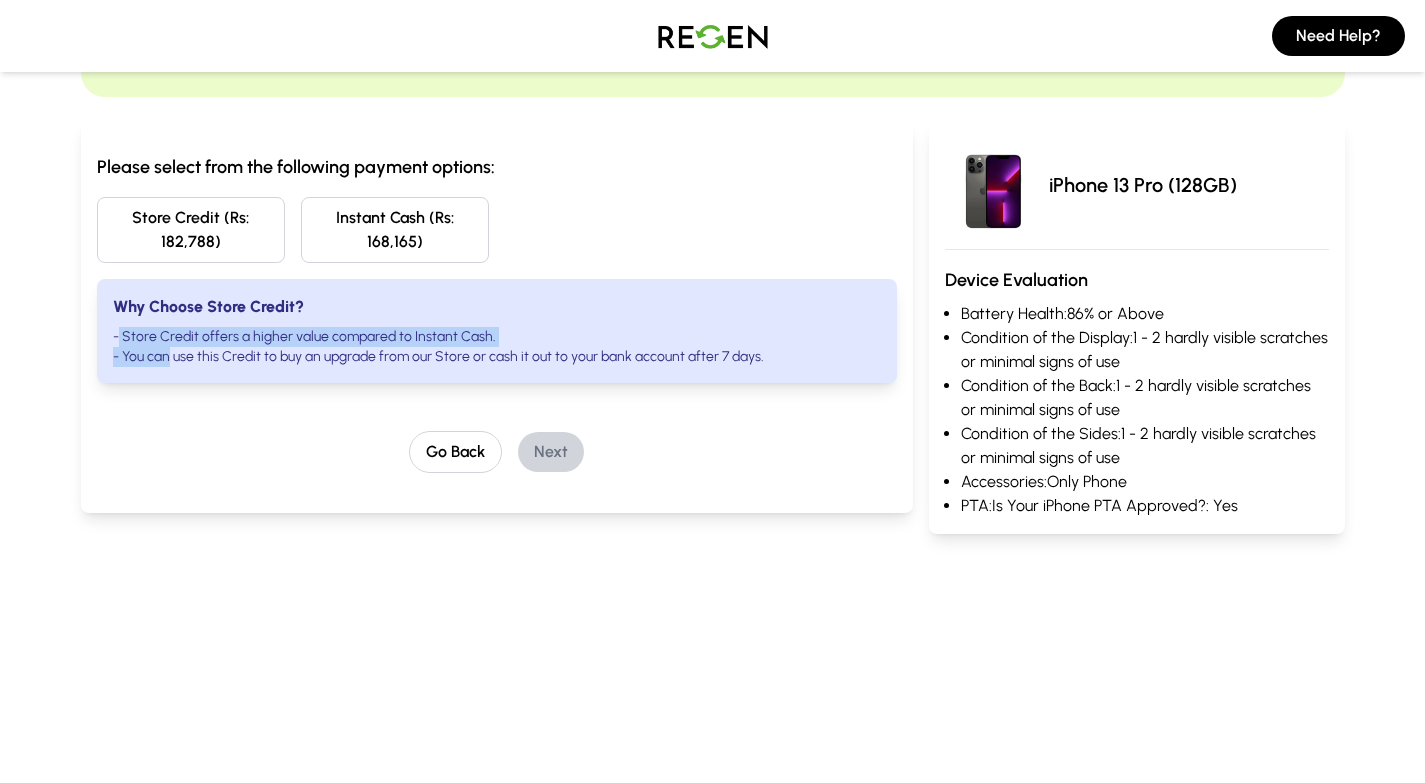 drag, startPoint x: 120, startPoint y: 339, endPoint x: 170, endPoint y: 359, distance: 53.851646 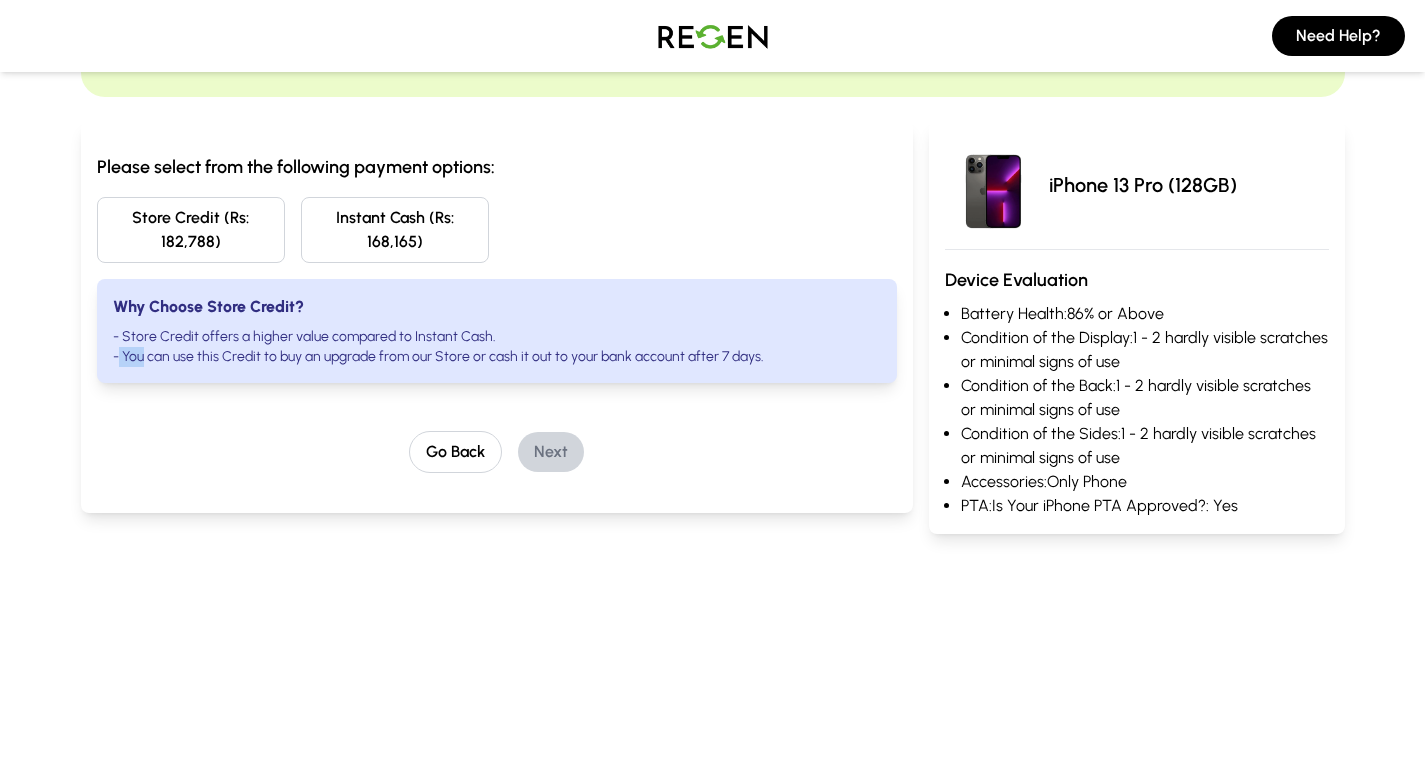 drag, startPoint x: 119, startPoint y: 353, endPoint x: 145, endPoint y: 361, distance: 27.202942 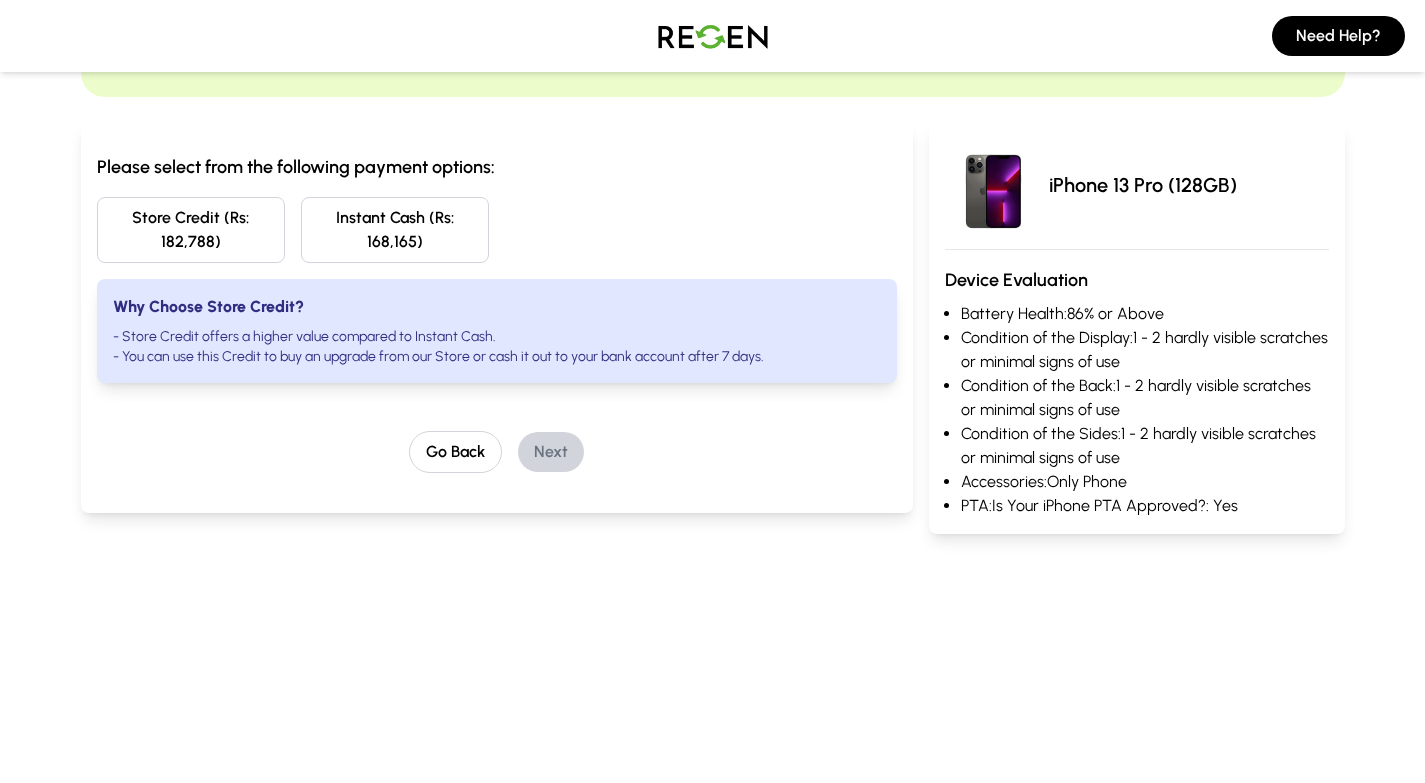 scroll, scrollTop: 0, scrollLeft: 0, axis: both 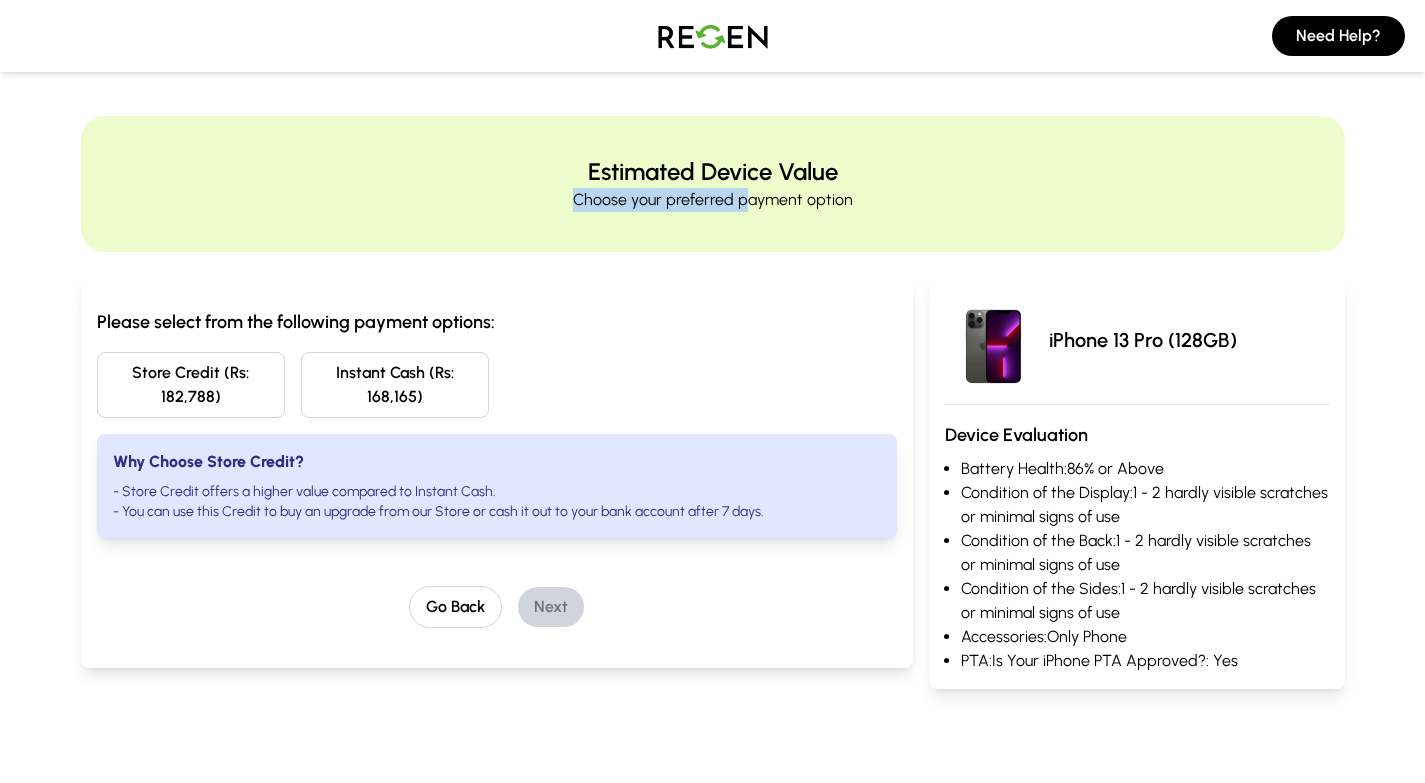 drag, startPoint x: 540, startPoint y: 194, endPoint x: 745, endPoint y: 201, distance: 205.11948 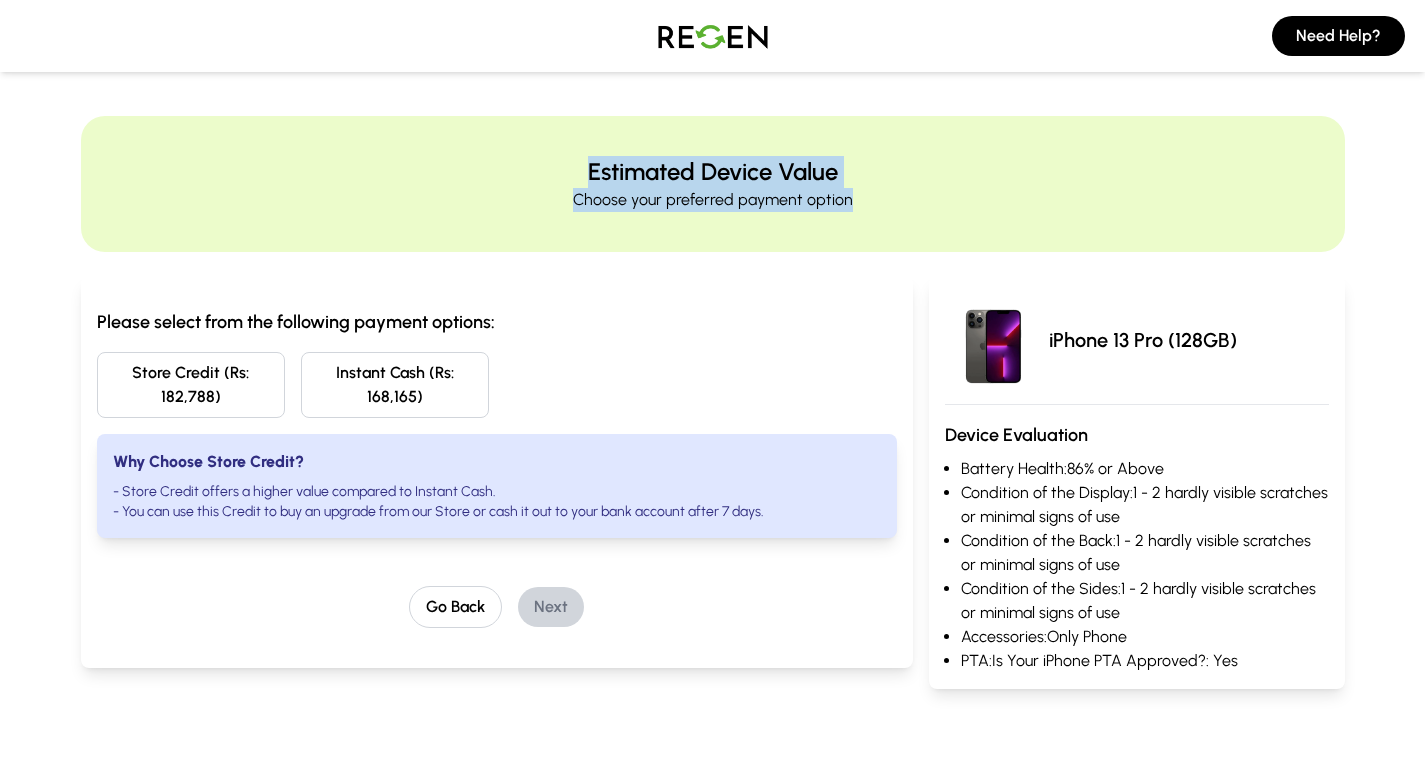 drag, startPoint x: 850, startPoint y: 202, endPoint x: 560, endPoint y: 158, distance: 293.31894 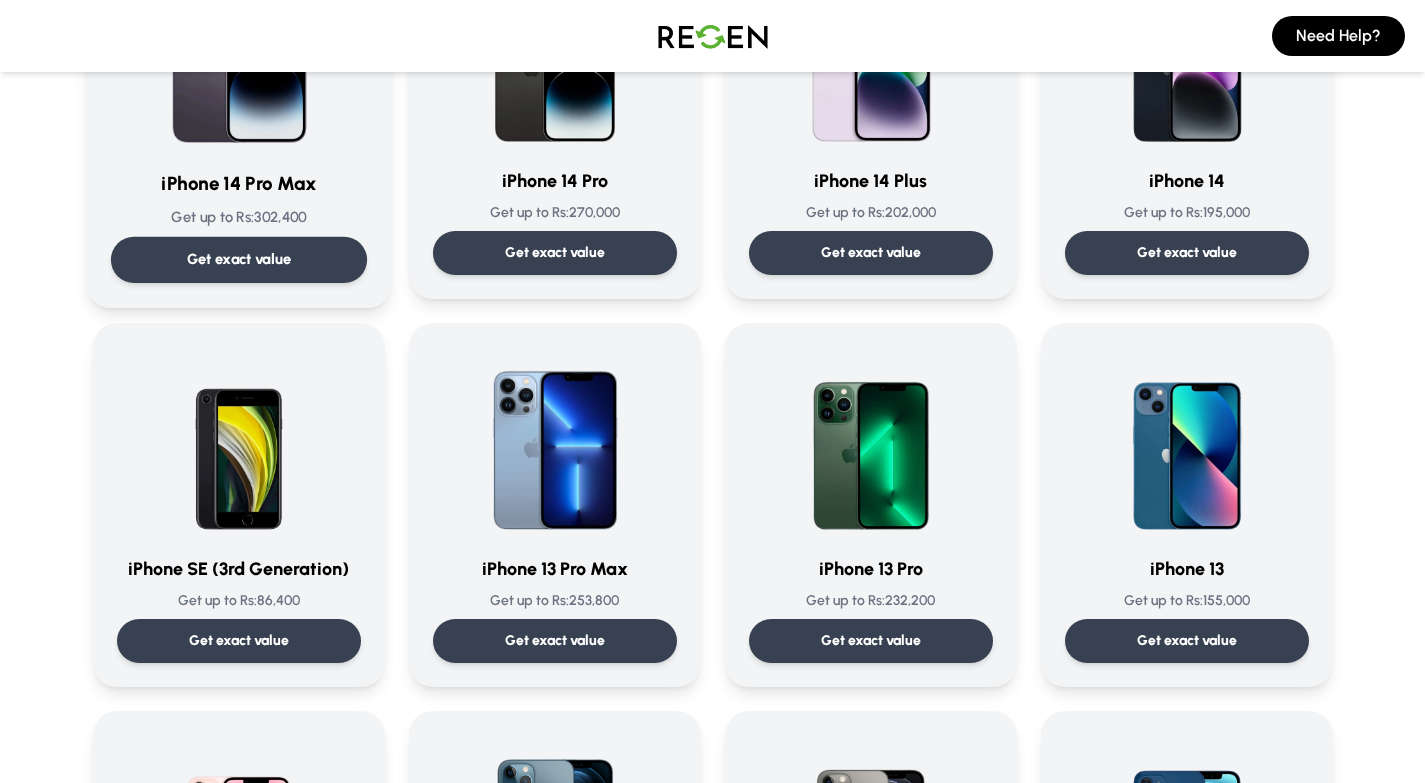 scroll, scrollTop: 706, scrollLeft: 0, axis: vertical 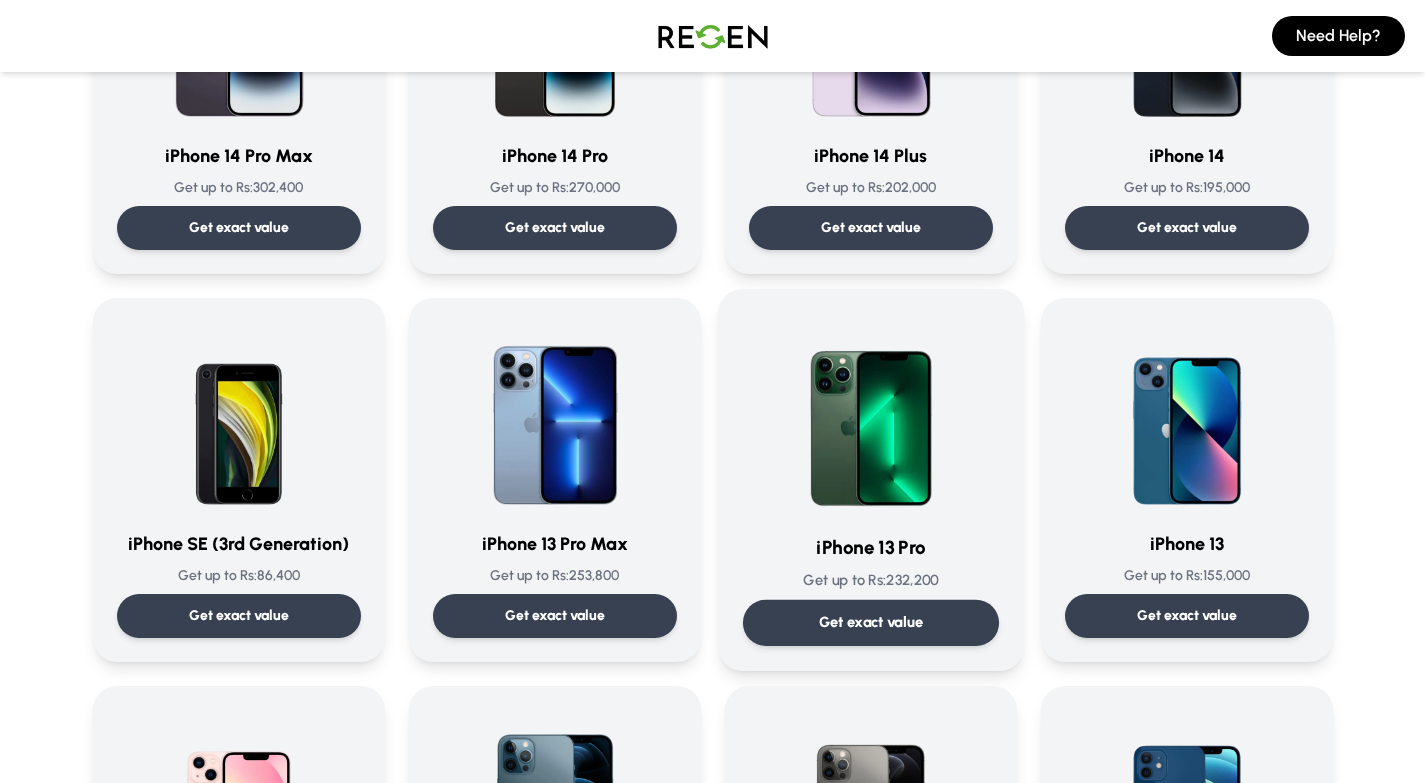 click at bounding box center (871, 415) 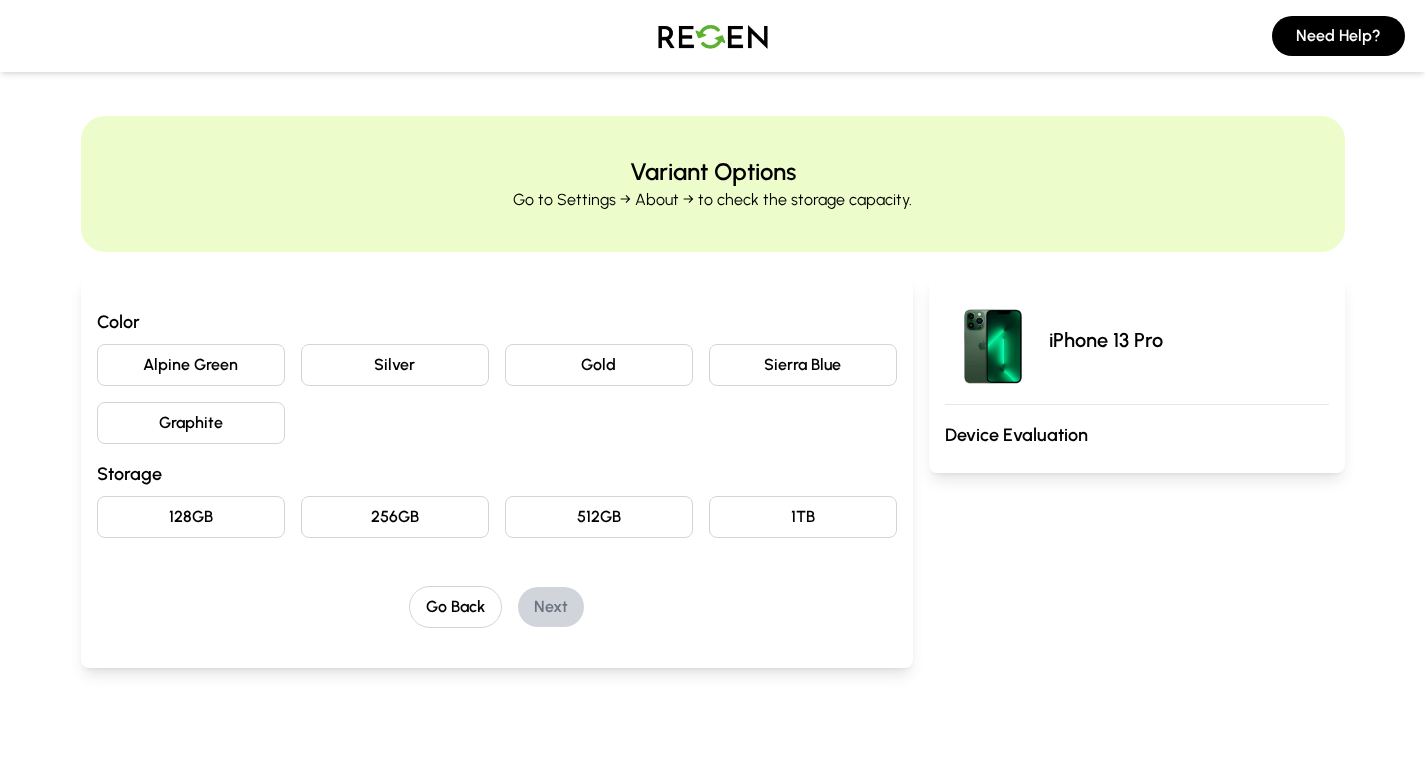 click on "Graphite" at bounding box center (191, 423) 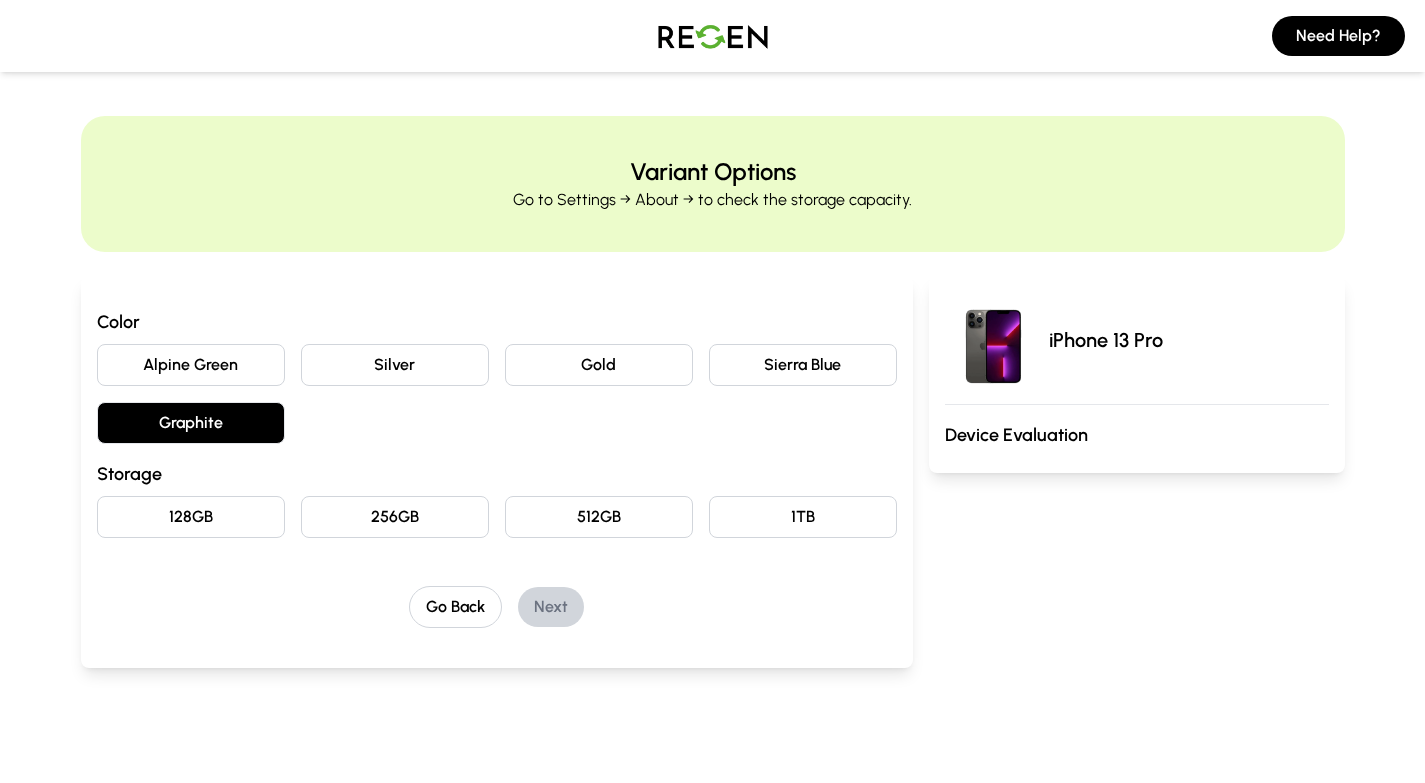 click on "128GB" at bounding box center [191, 517] 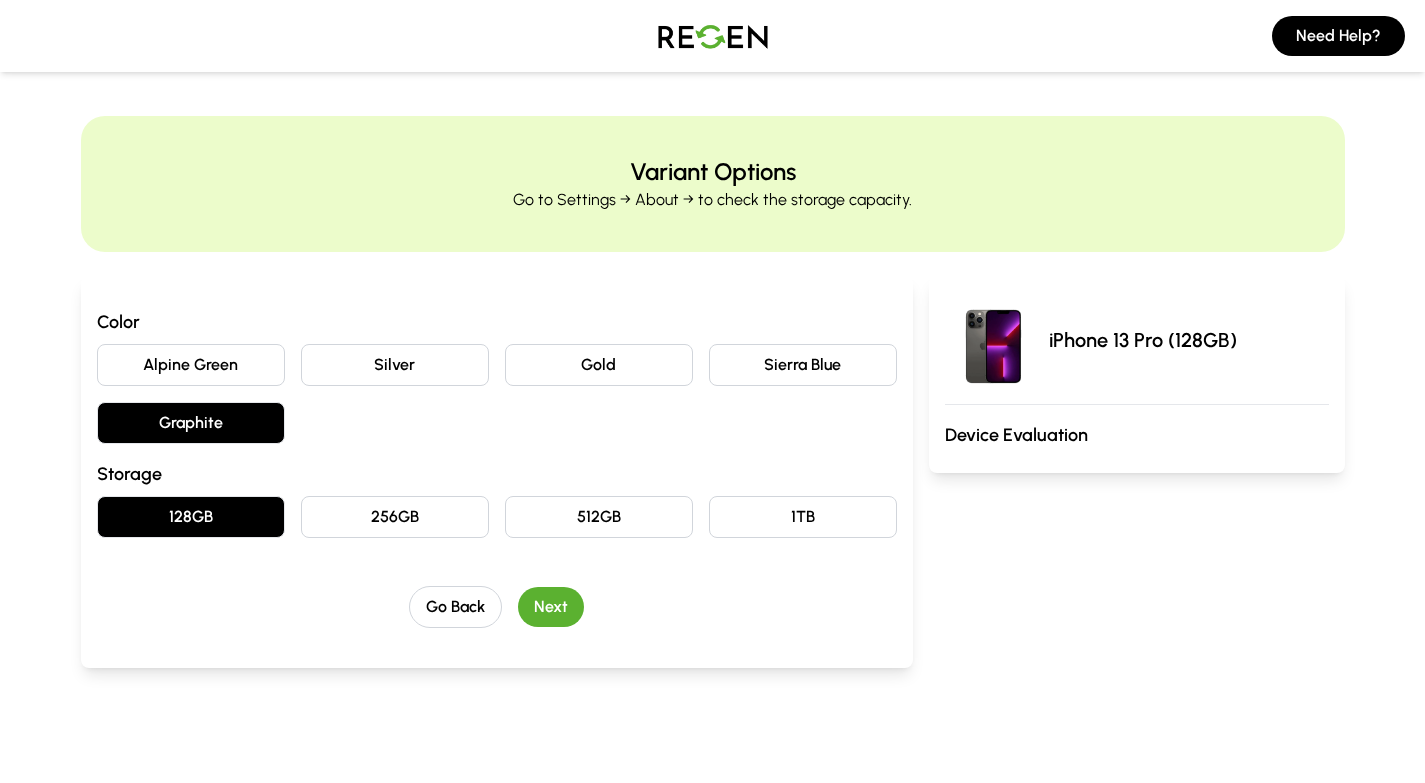 click on "Next" at bounding box center (551, 607) 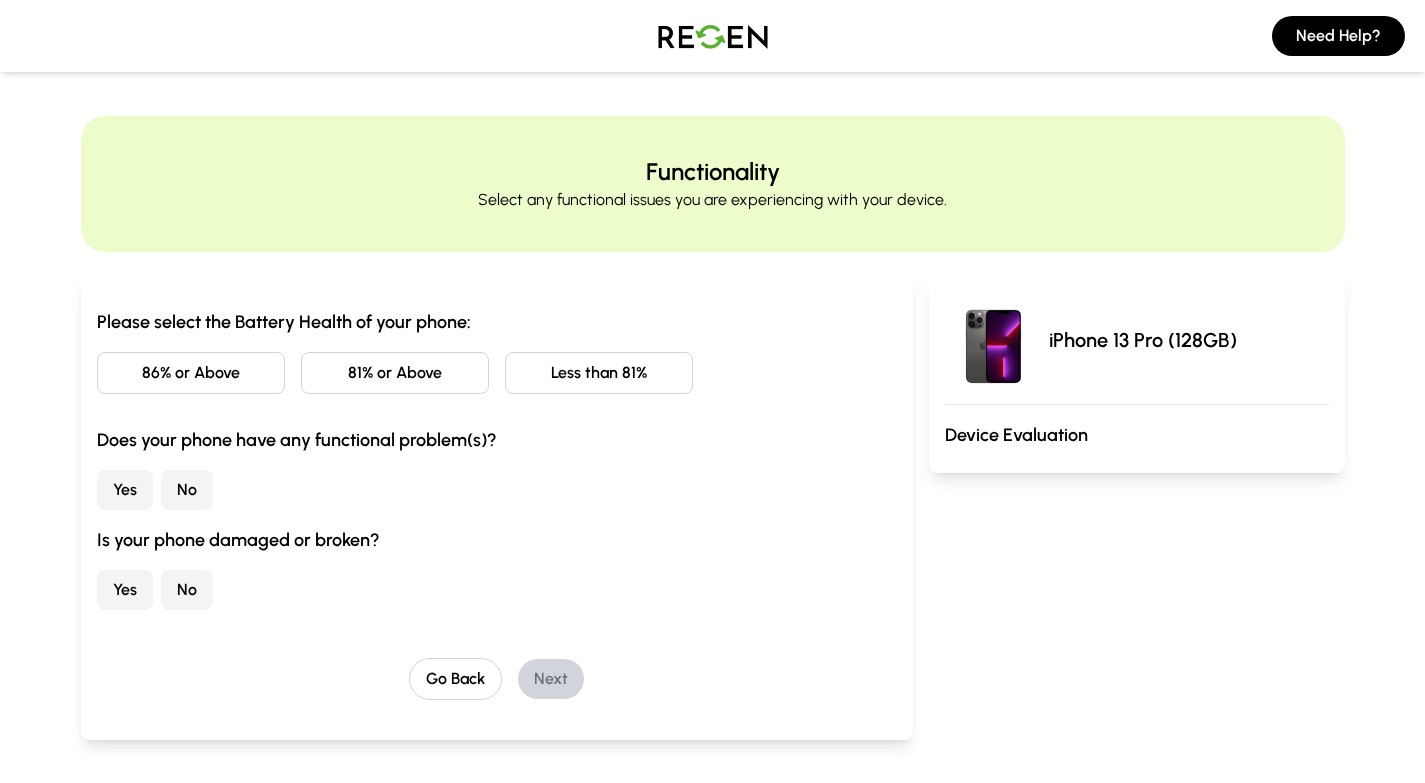 click on "86% or Above" at bounding box center (191, 373) 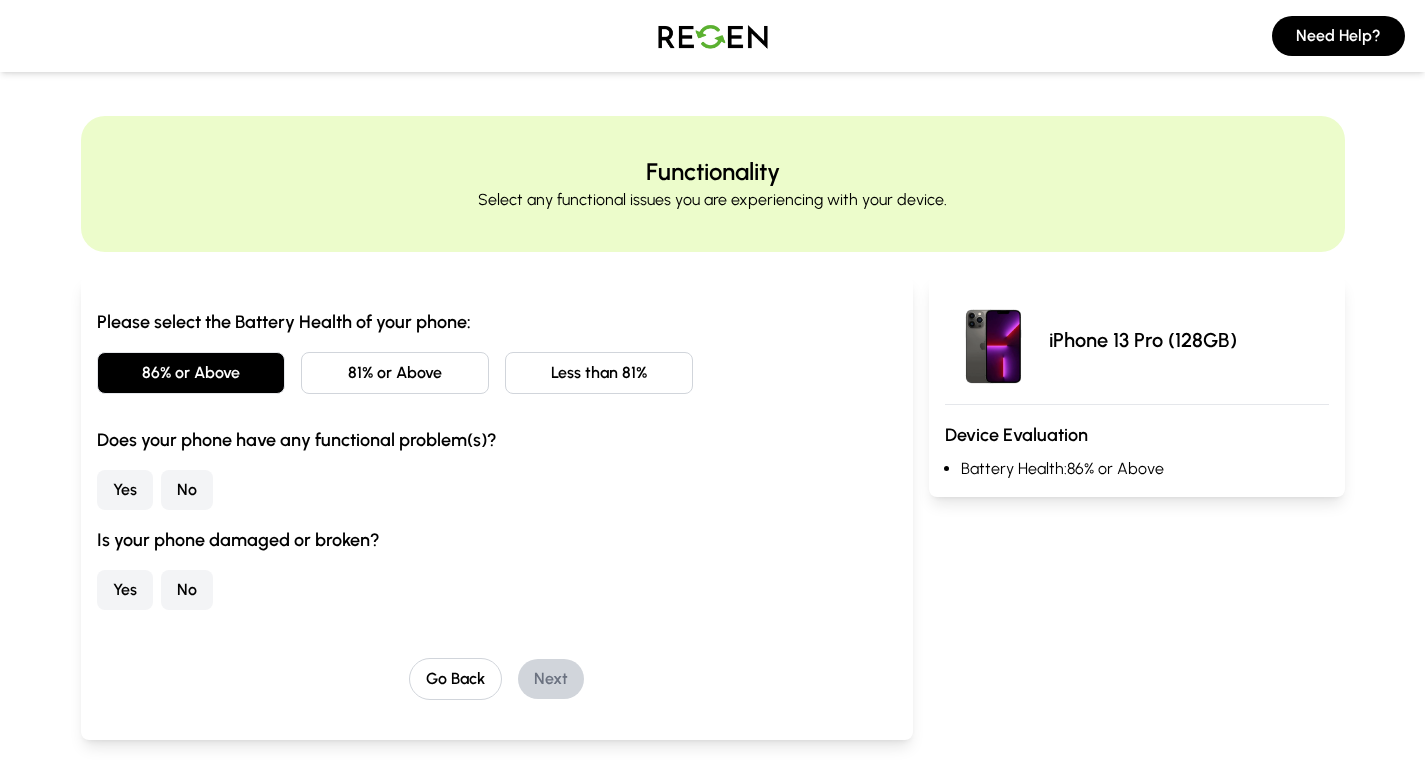 click on "No" at bounding box center [187, 490] 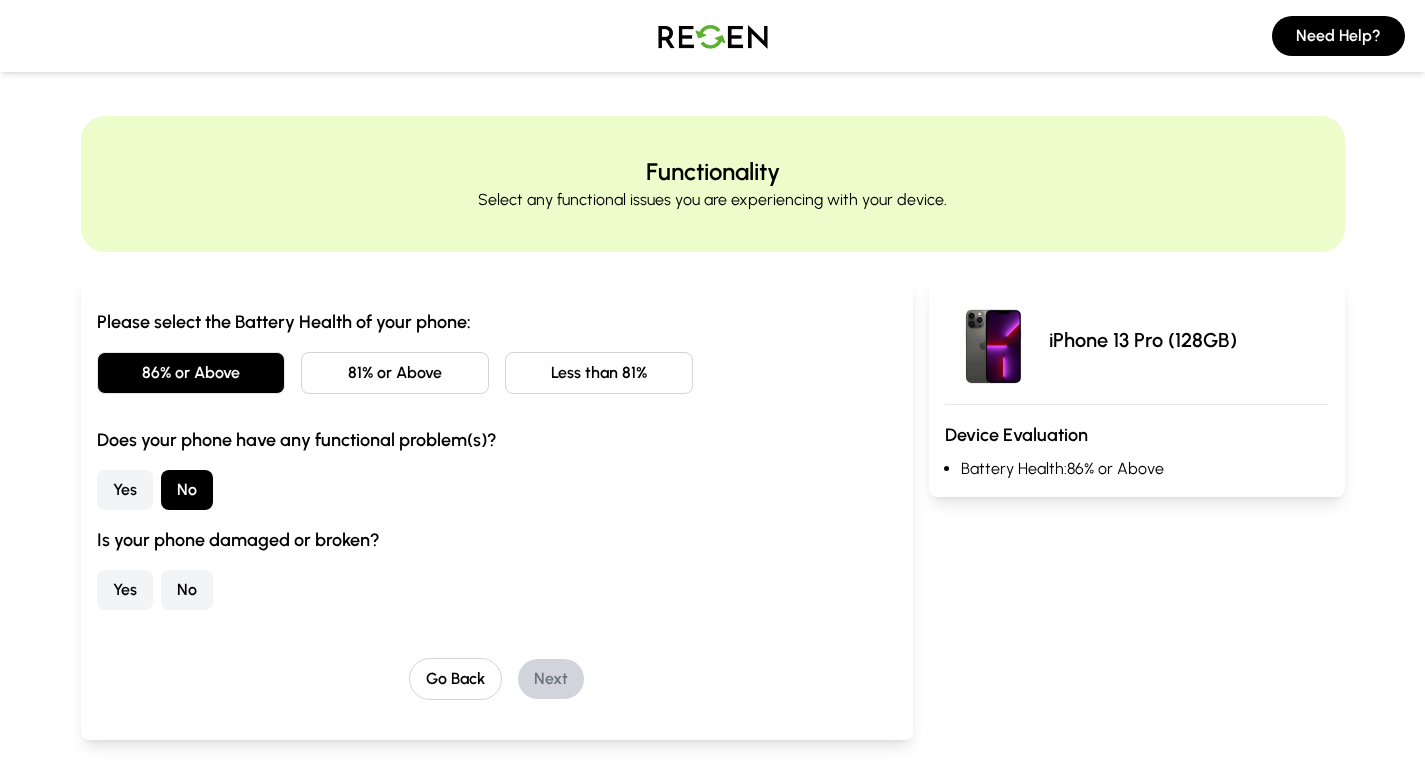 click on "No" at bounding box center [187, 590] 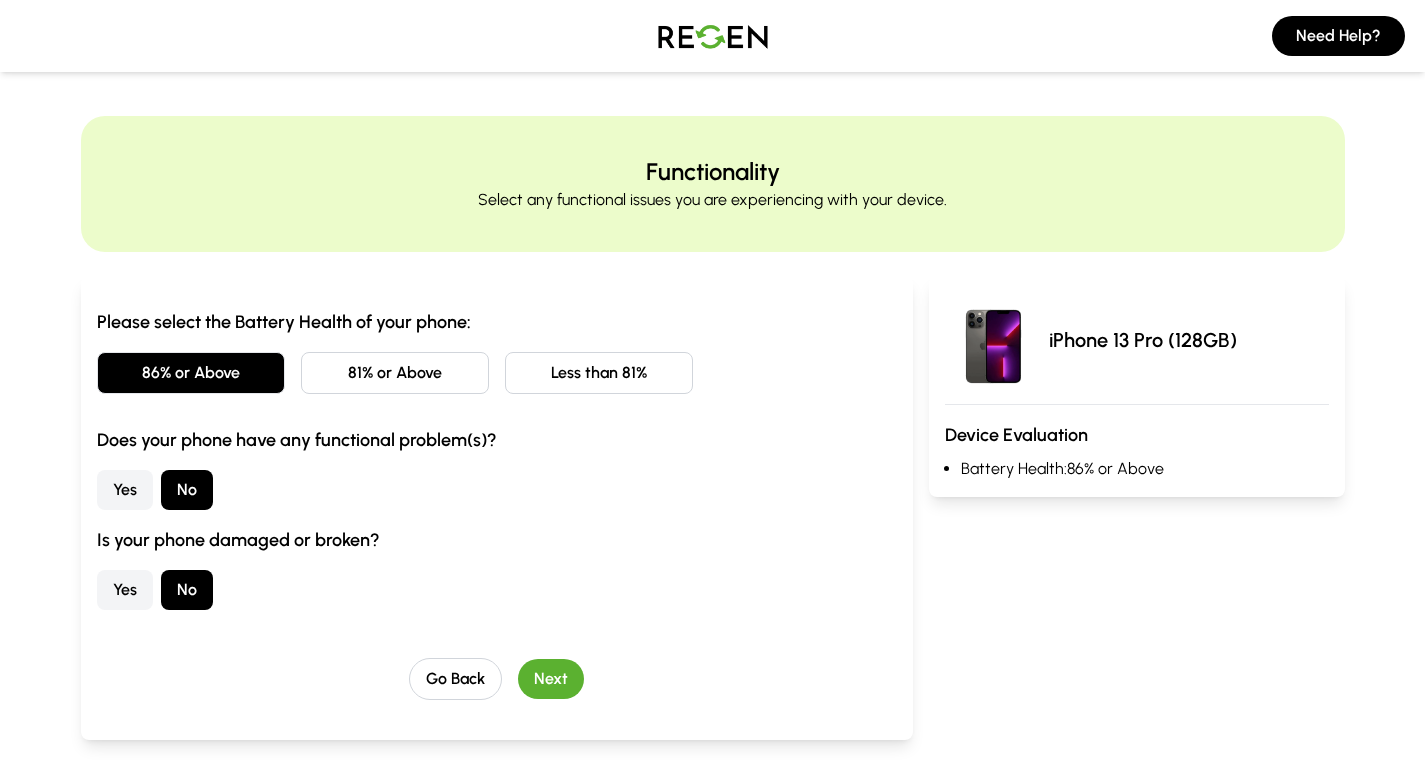 click on "Next" at bounding box center [551, 679] 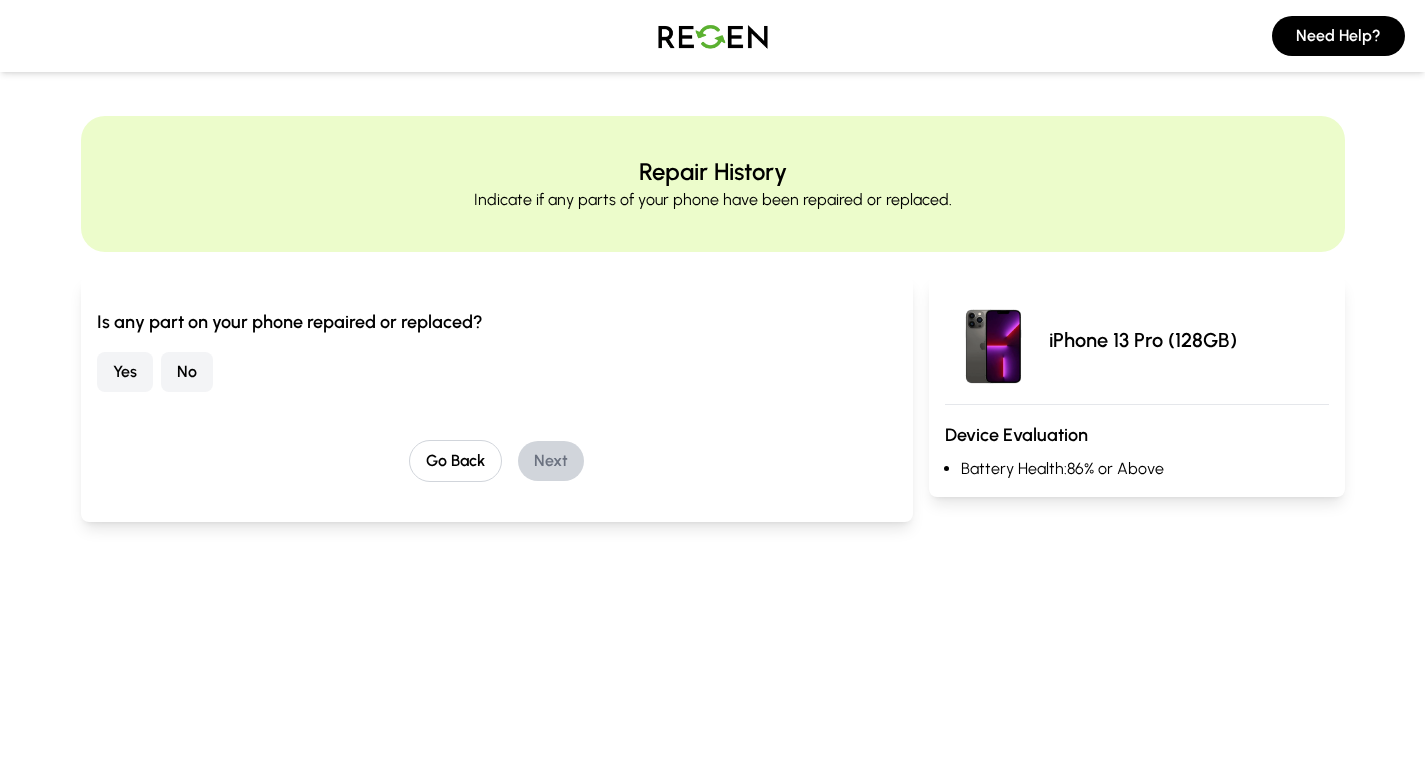 click on "No" at bounding box center (187, 372) 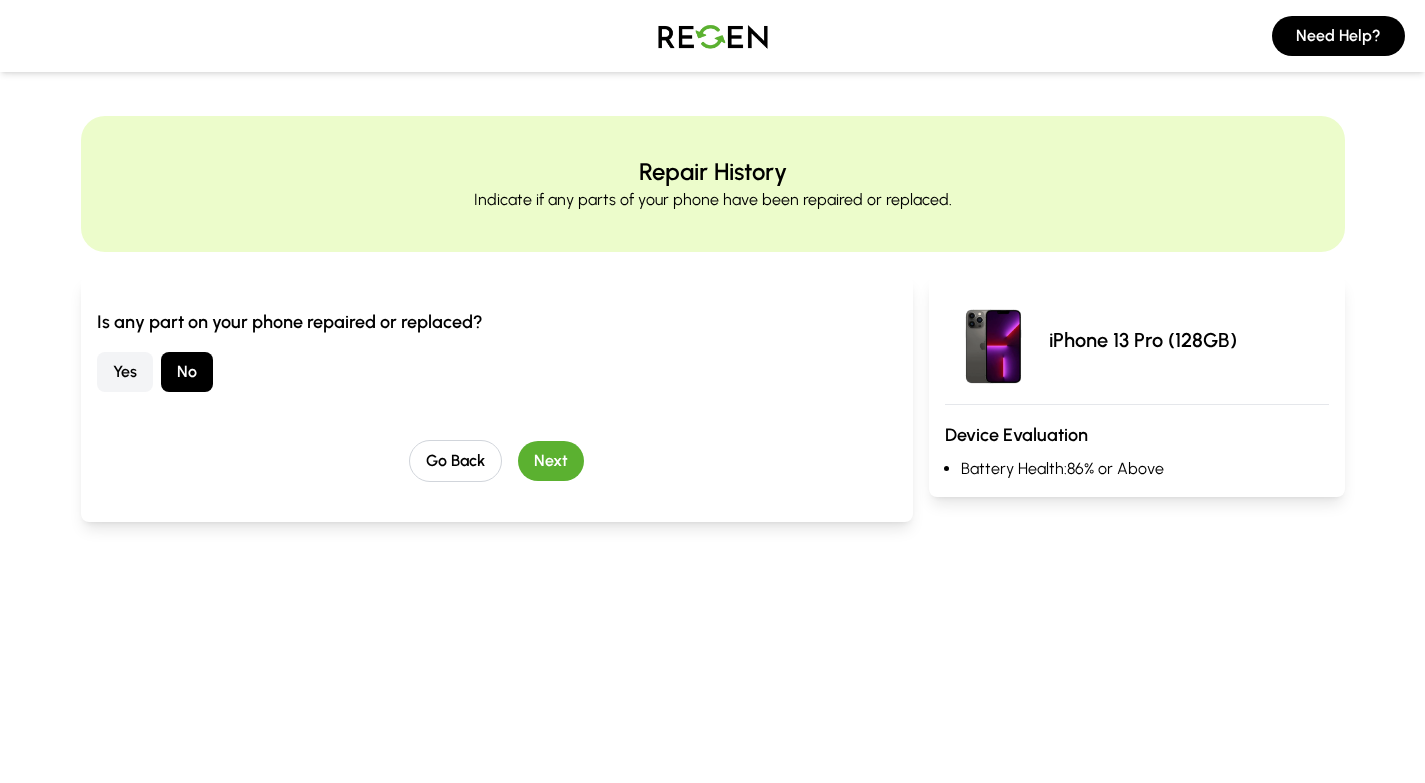 click on "Next" at bounding box center (551, 461) 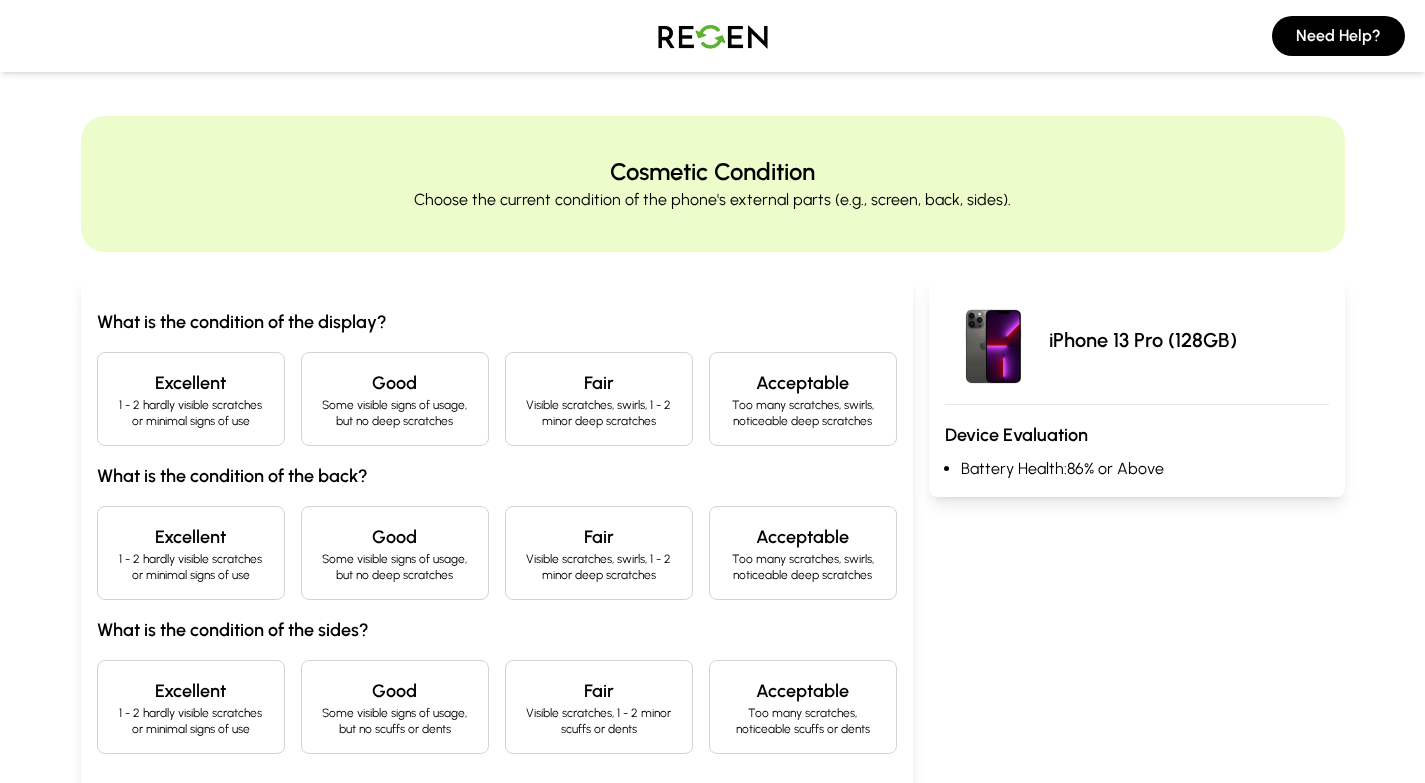 click on "1 - 2 hardly visible scratches or minimal signs of use" at bounding box center (191, 413) 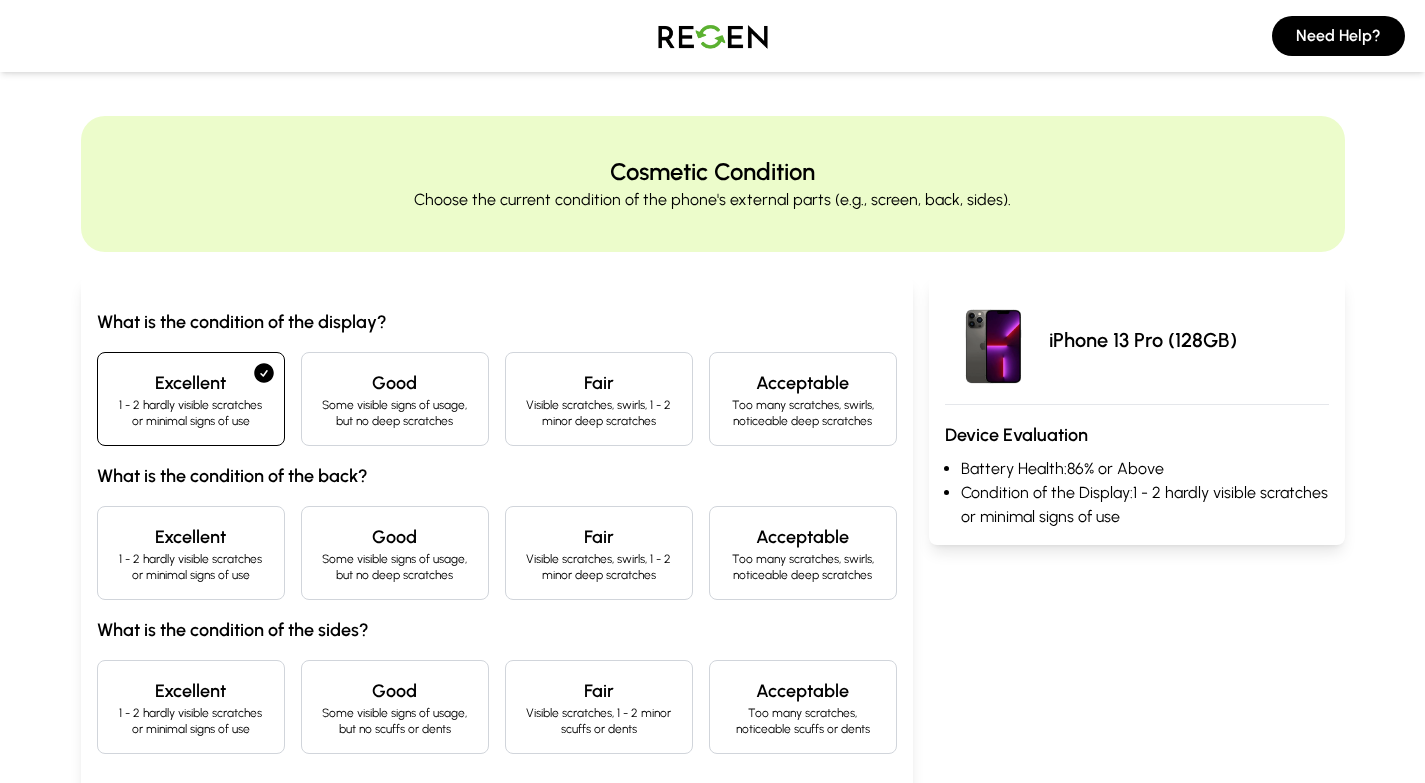 click on "1 - 2 hardly visible scratches or minimal signs of use" at bounding box center [191, 567] 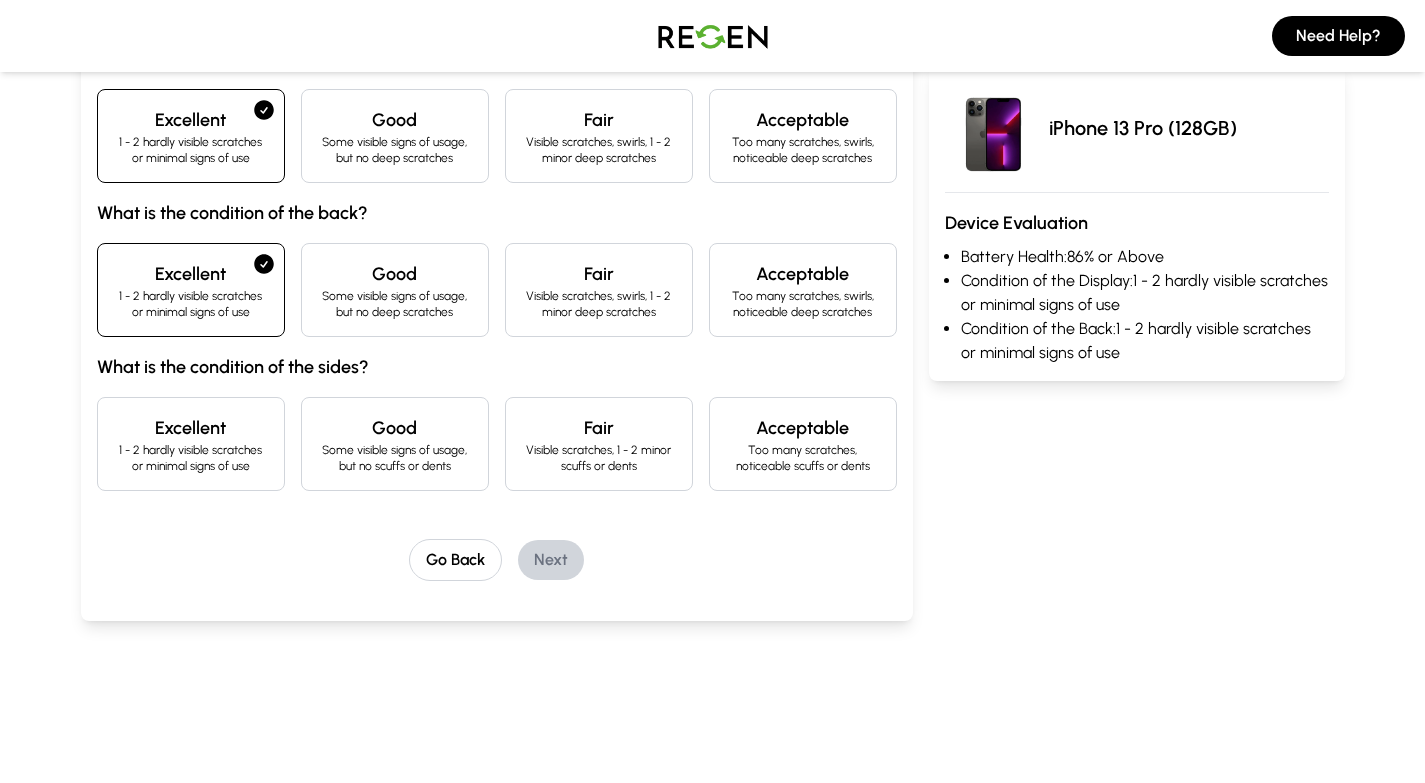 scroll, scrollTop: 269, scrollLeft: 0, axis: vertical 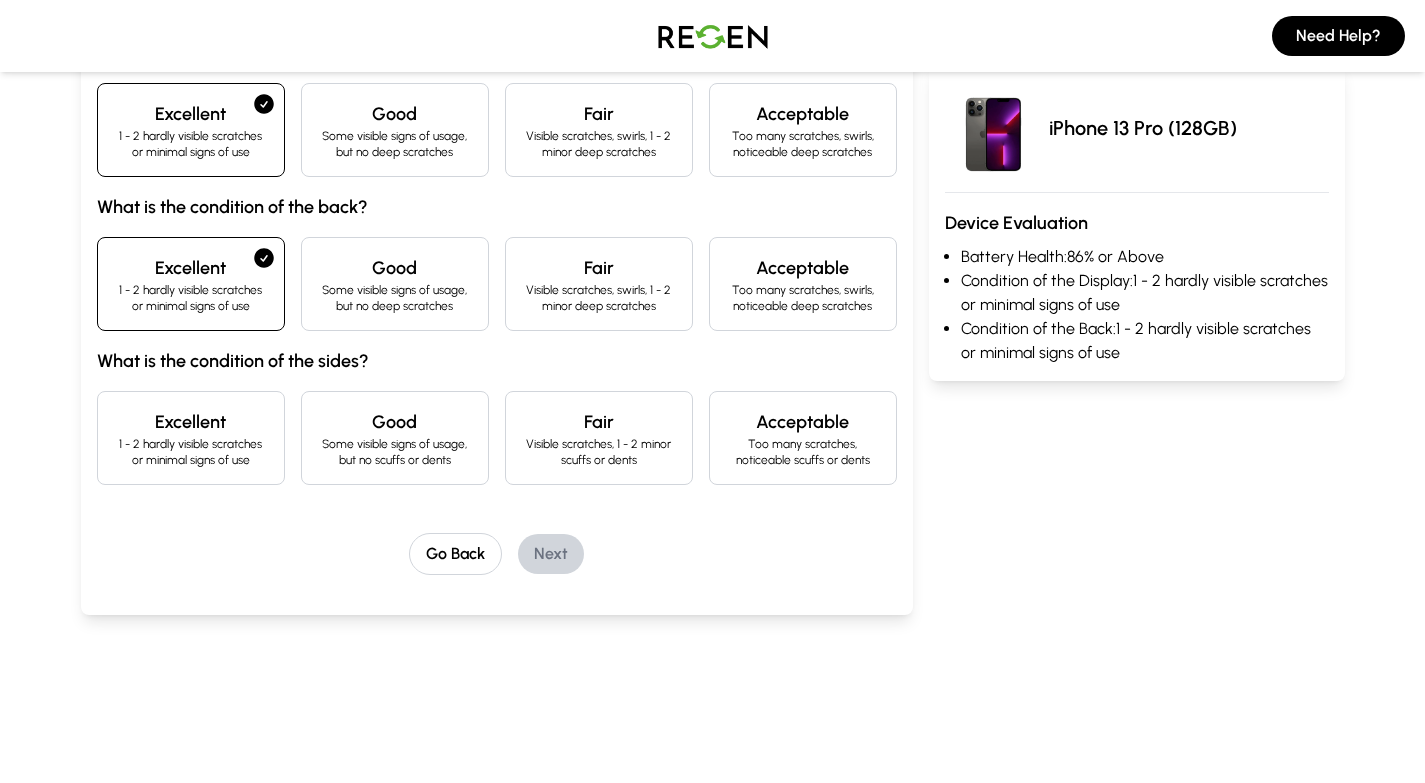 click on "1 - 2 hardly visible scratches or minimal signs of use" at bounding box center [191, 452] 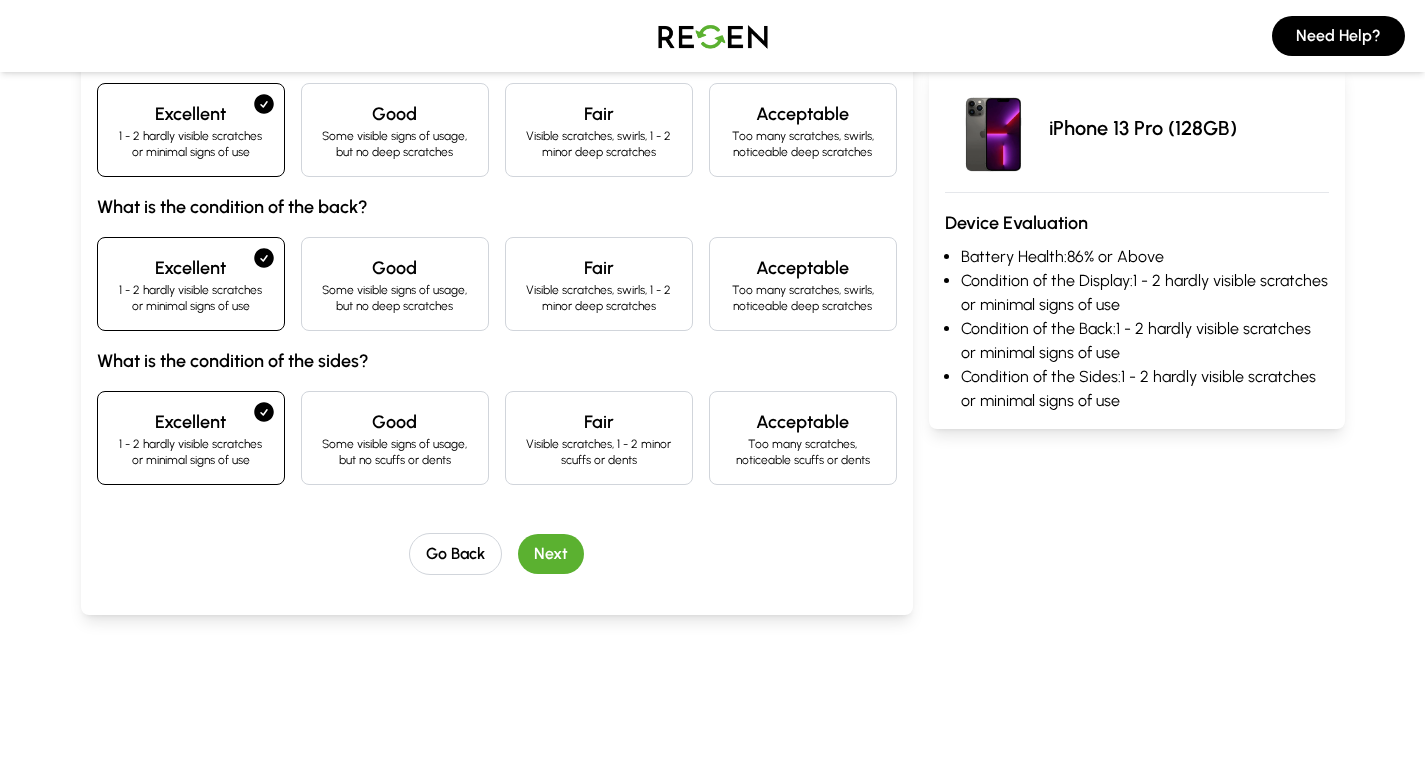 click on "Next" at bounding box center [551, 554] 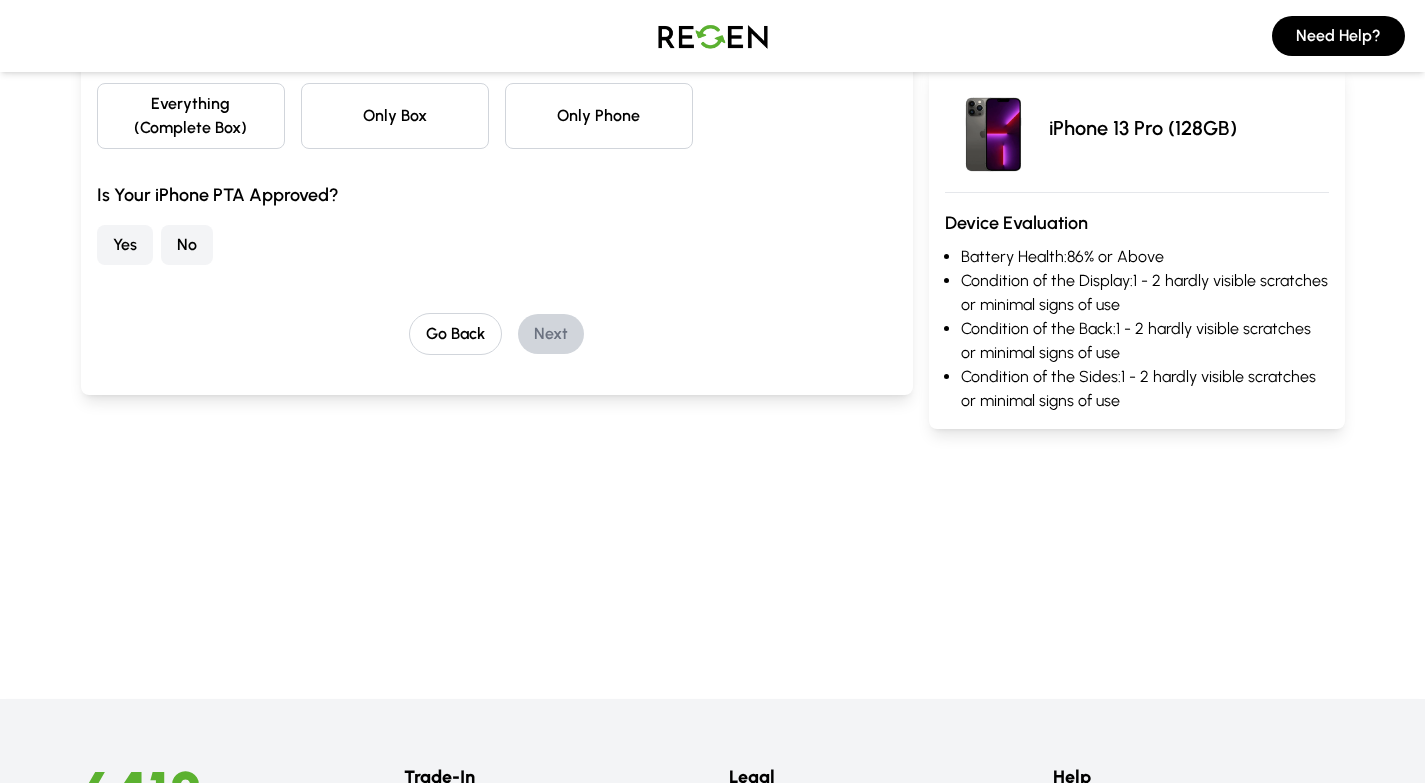 click on "Only Phone" at bounding box center [599, 116] 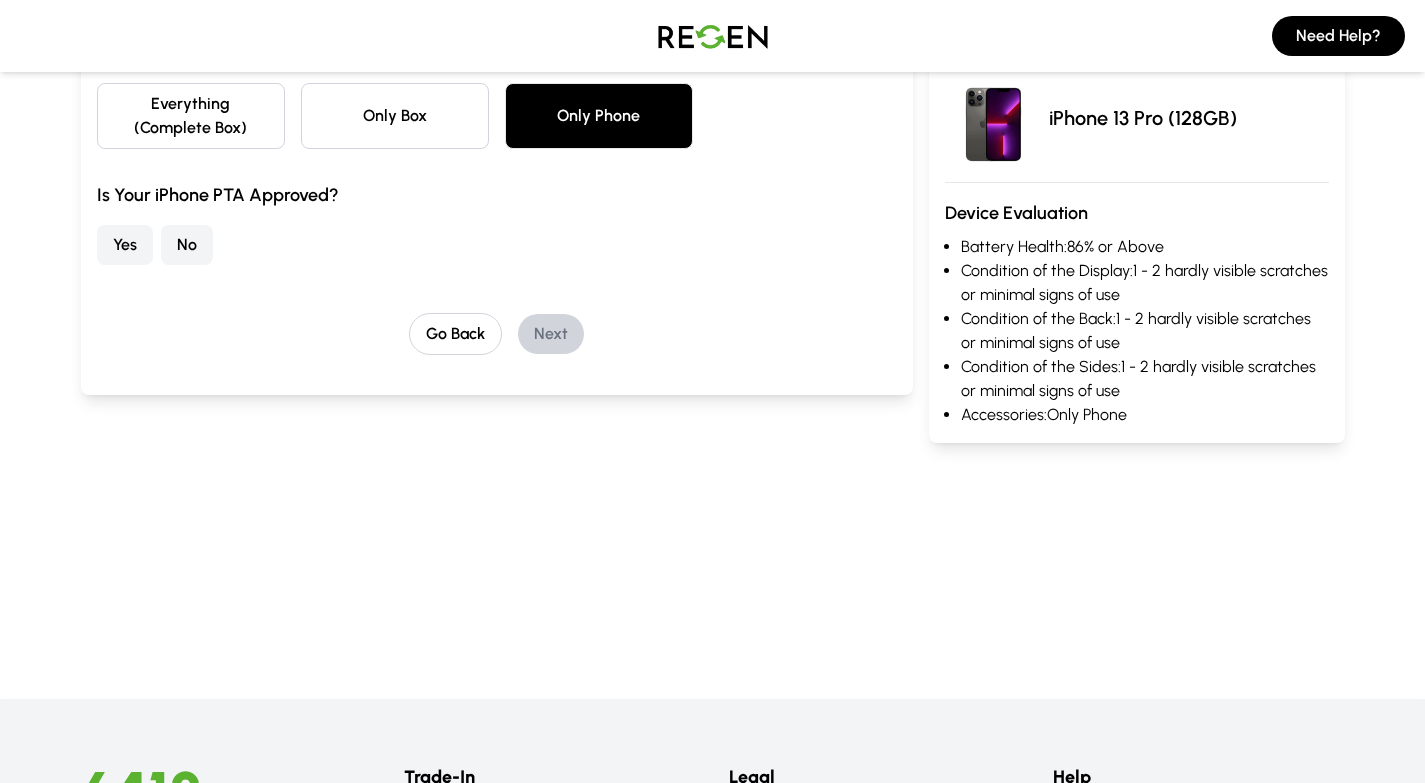 click on "Yes" at bounding box center [125, 245] 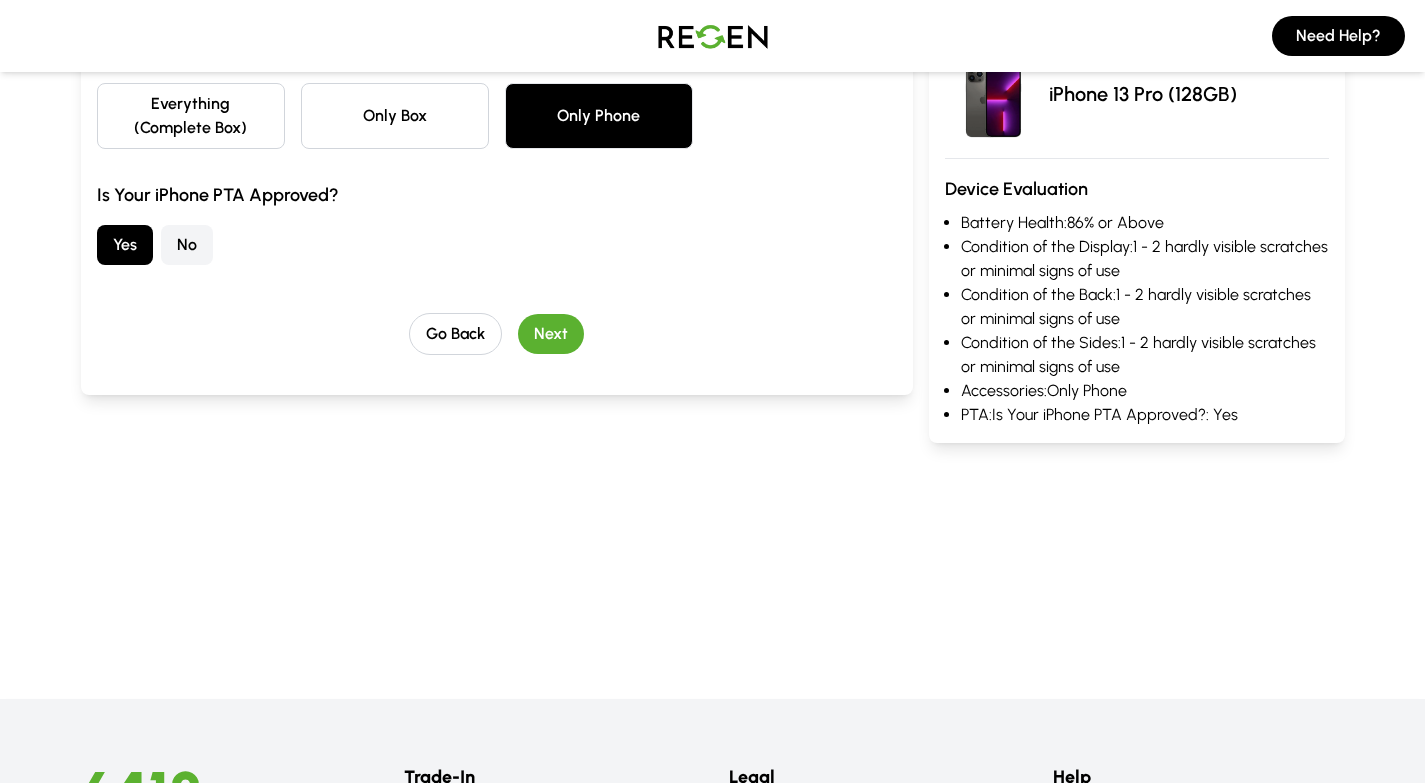 click on "Next" at bounding box center [551, 334] 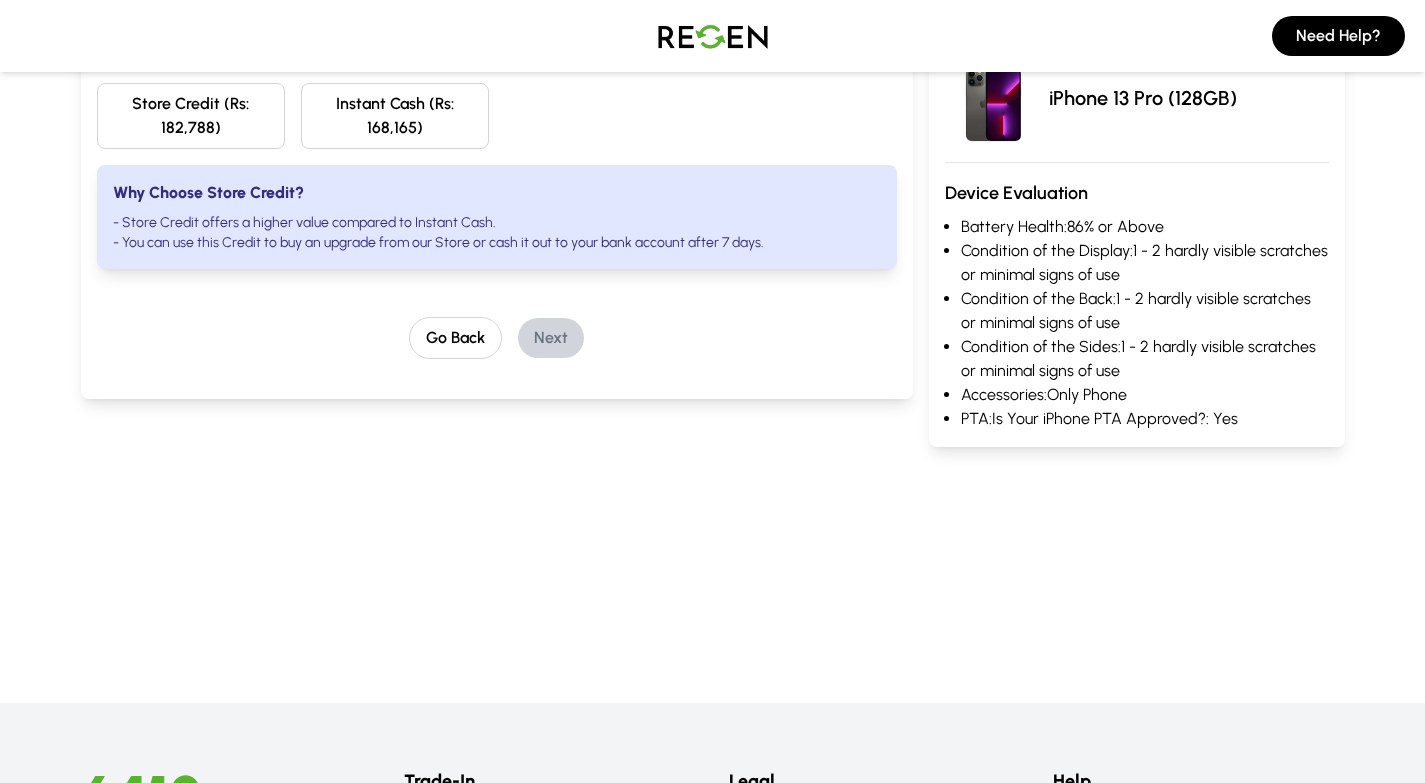 click on "Store Credit (Rs: 182,788)" at bounding box center [191, 116] 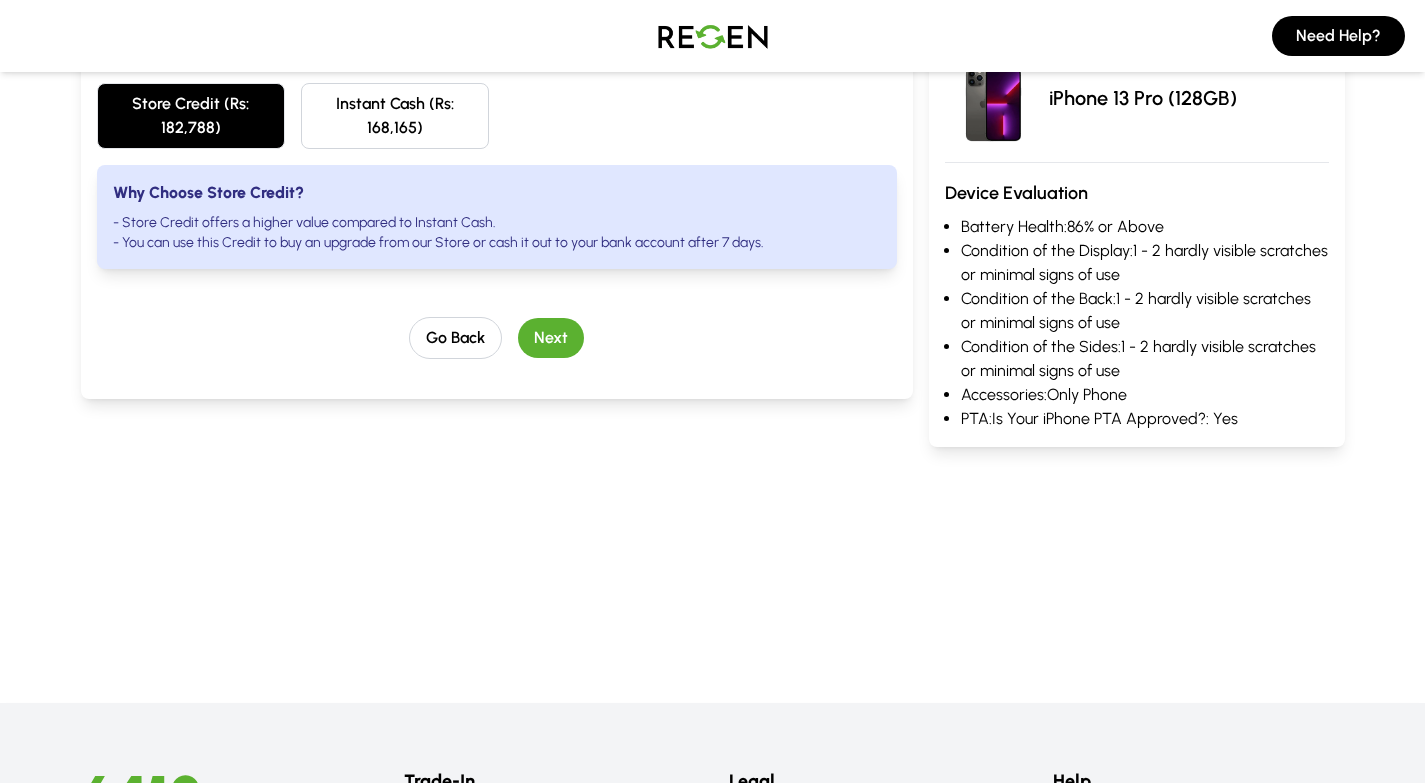 click on "Next" at bounding box center [551, 338] 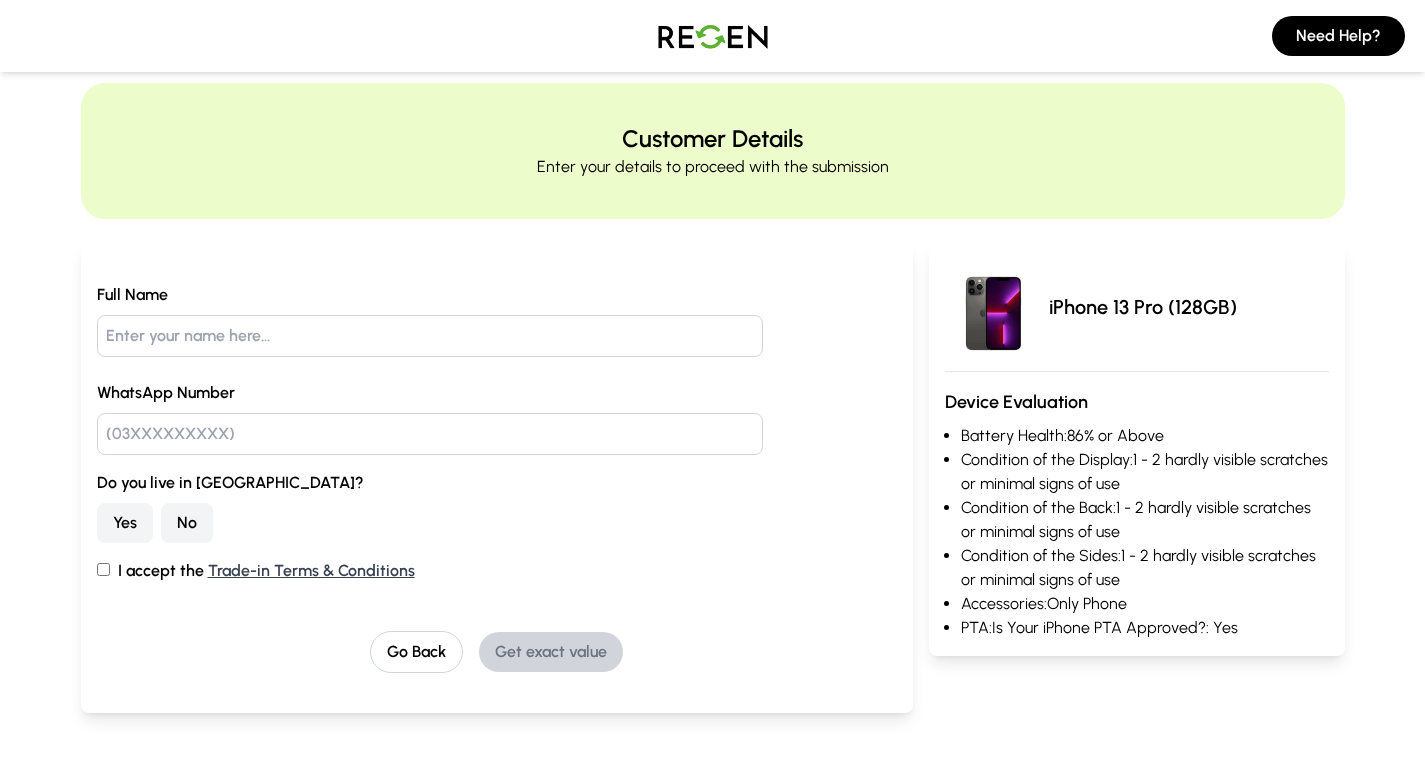 scroll, scrollTop: 34, scrollLeft: 0, axis: vertical 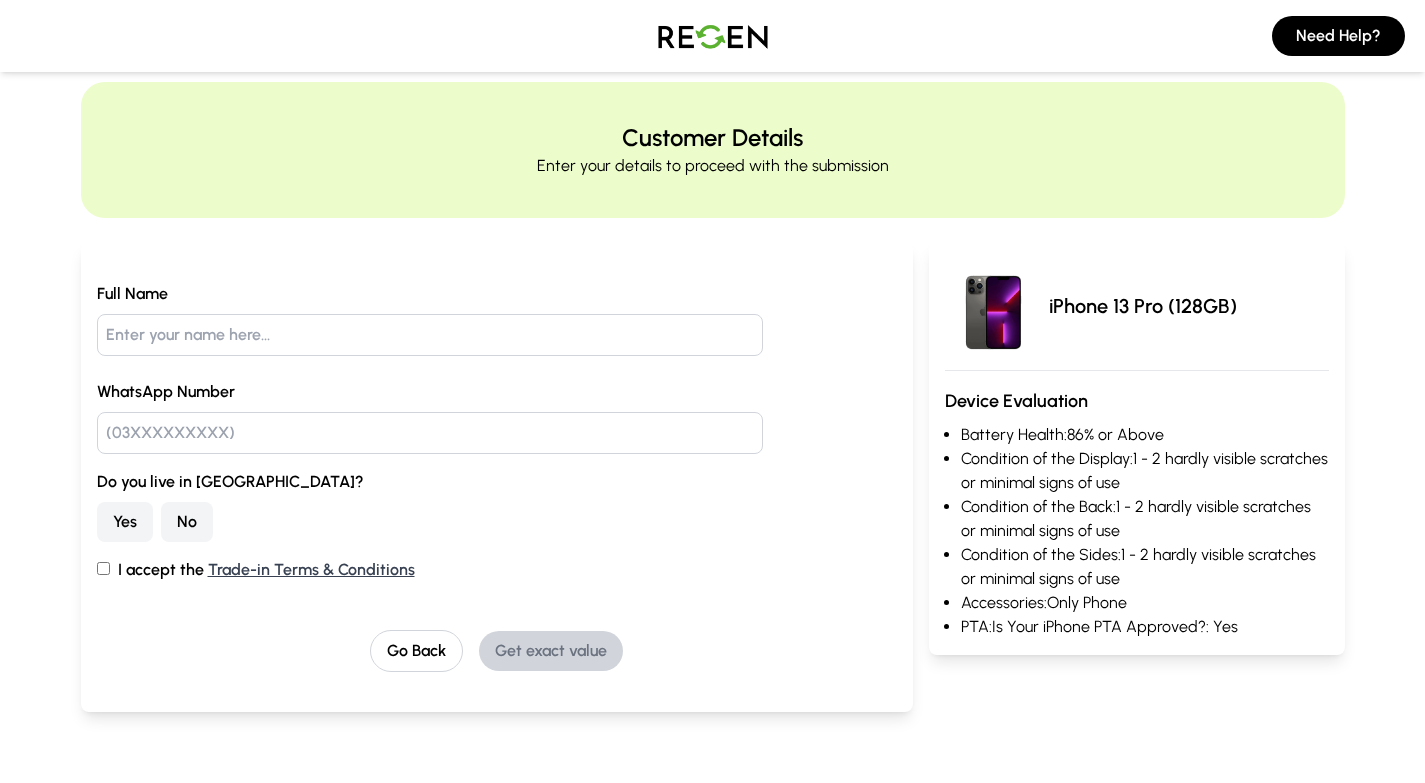 click on "Yes" at bounding box center (125, 522) 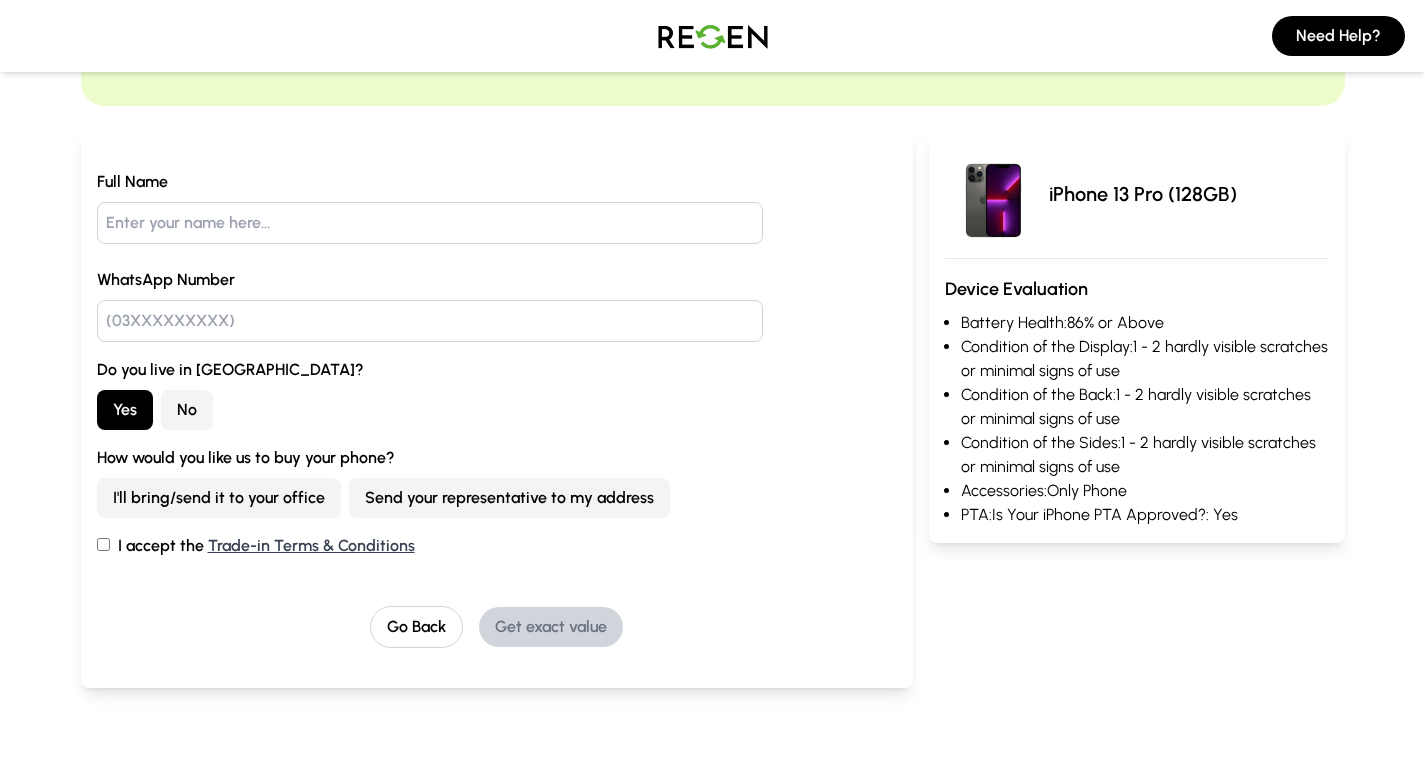 scroll, scrollTop: 0, scrollLeft: 0, axis: both 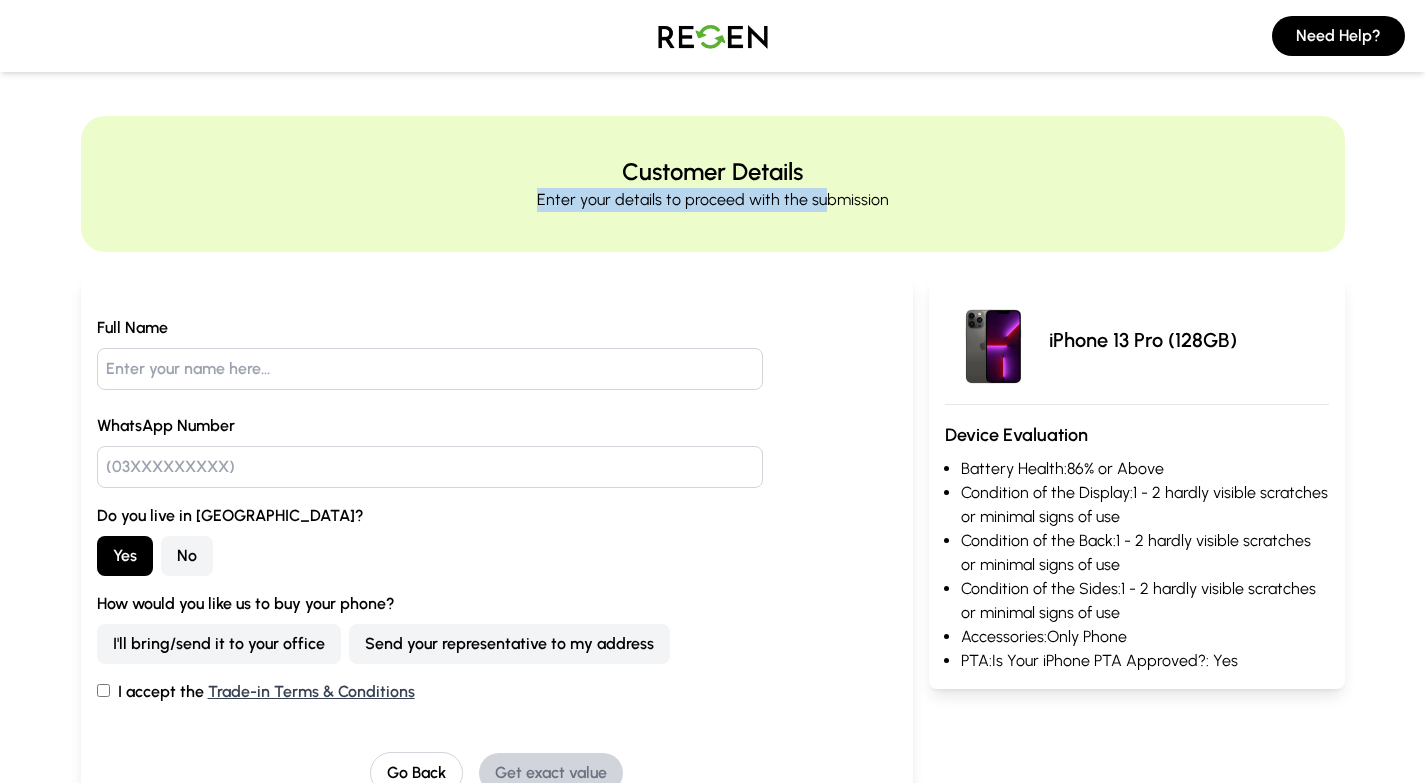 drag, startPoint x: 542, startPoint y: 220, endPoint x: 822, endPoint y: 210, distance: 280.17853 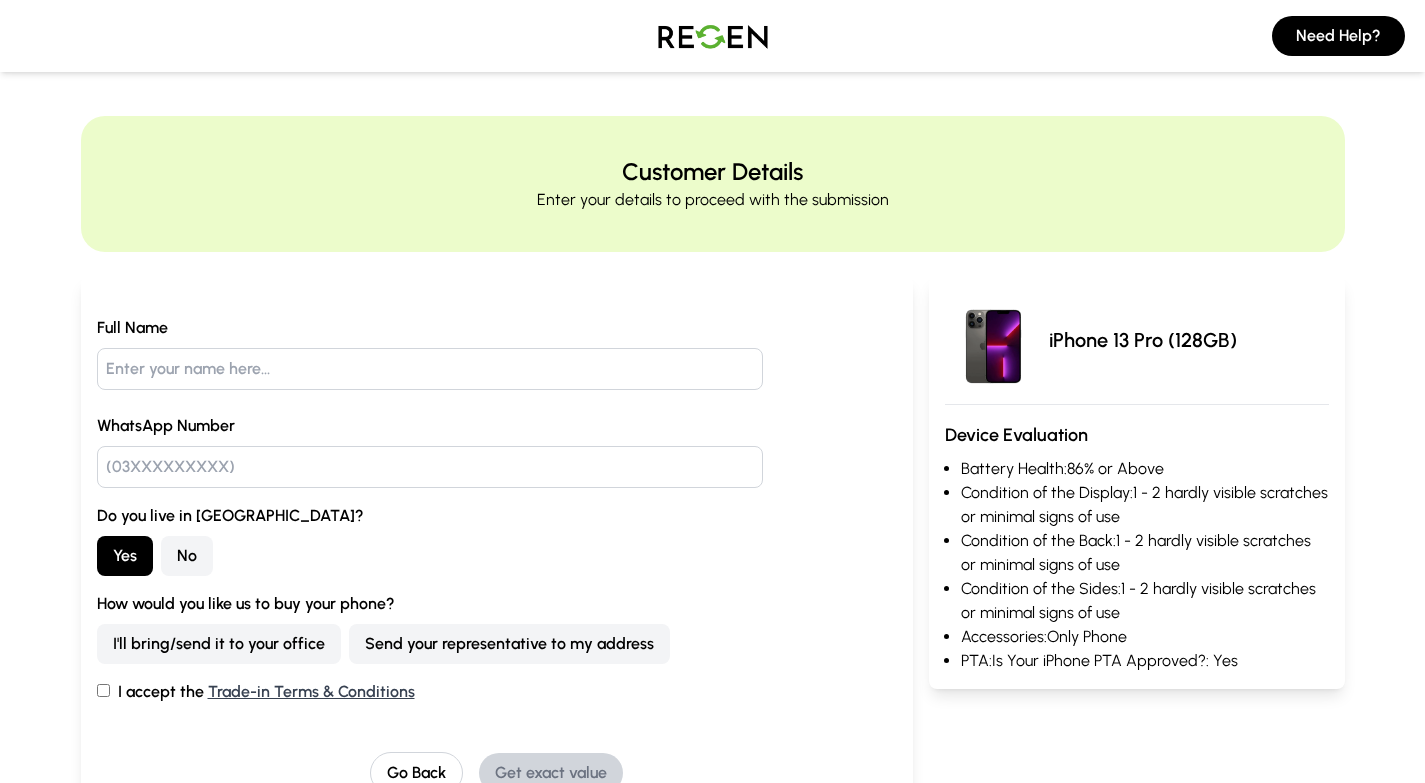 click at bounding box center [713, 36] 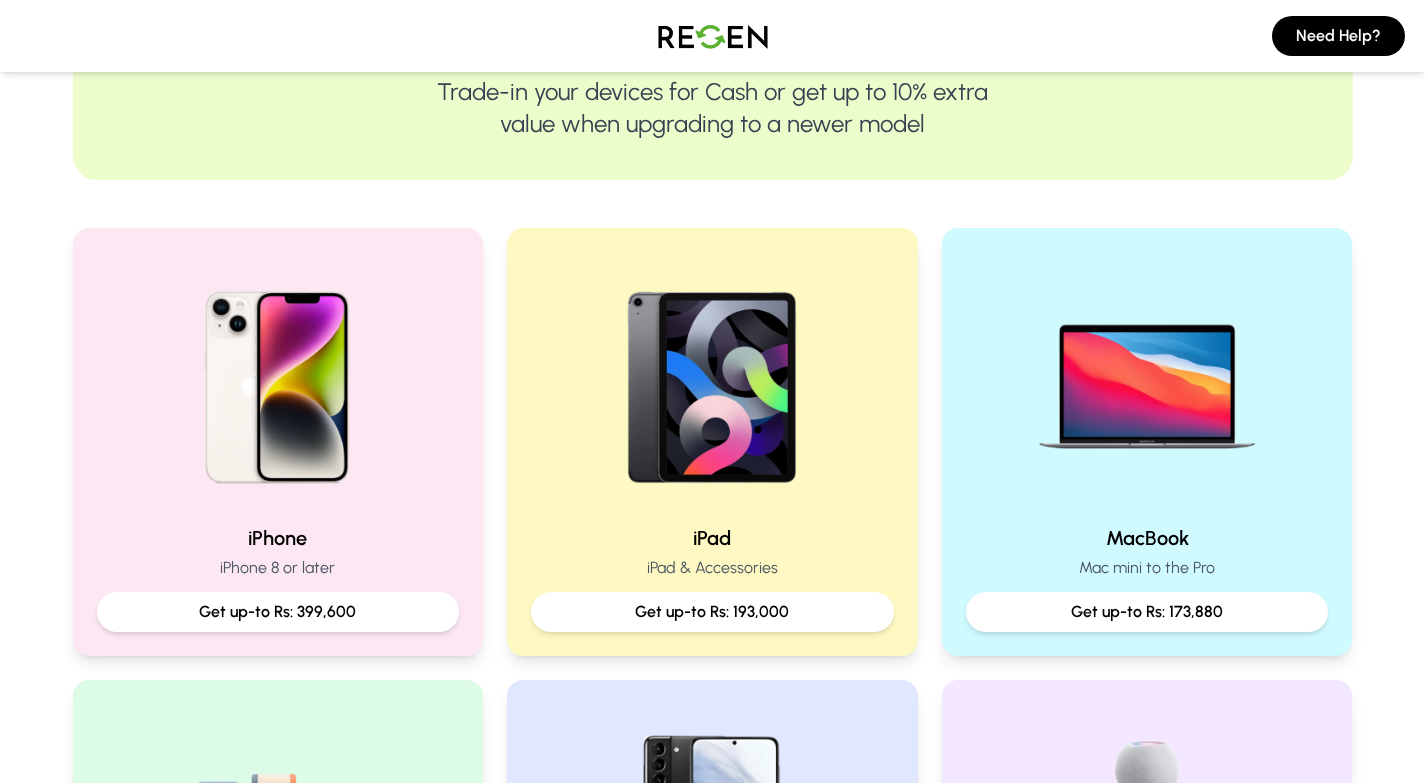 scroll, scrollTop: 0, scrollLeft: 0, axis: both 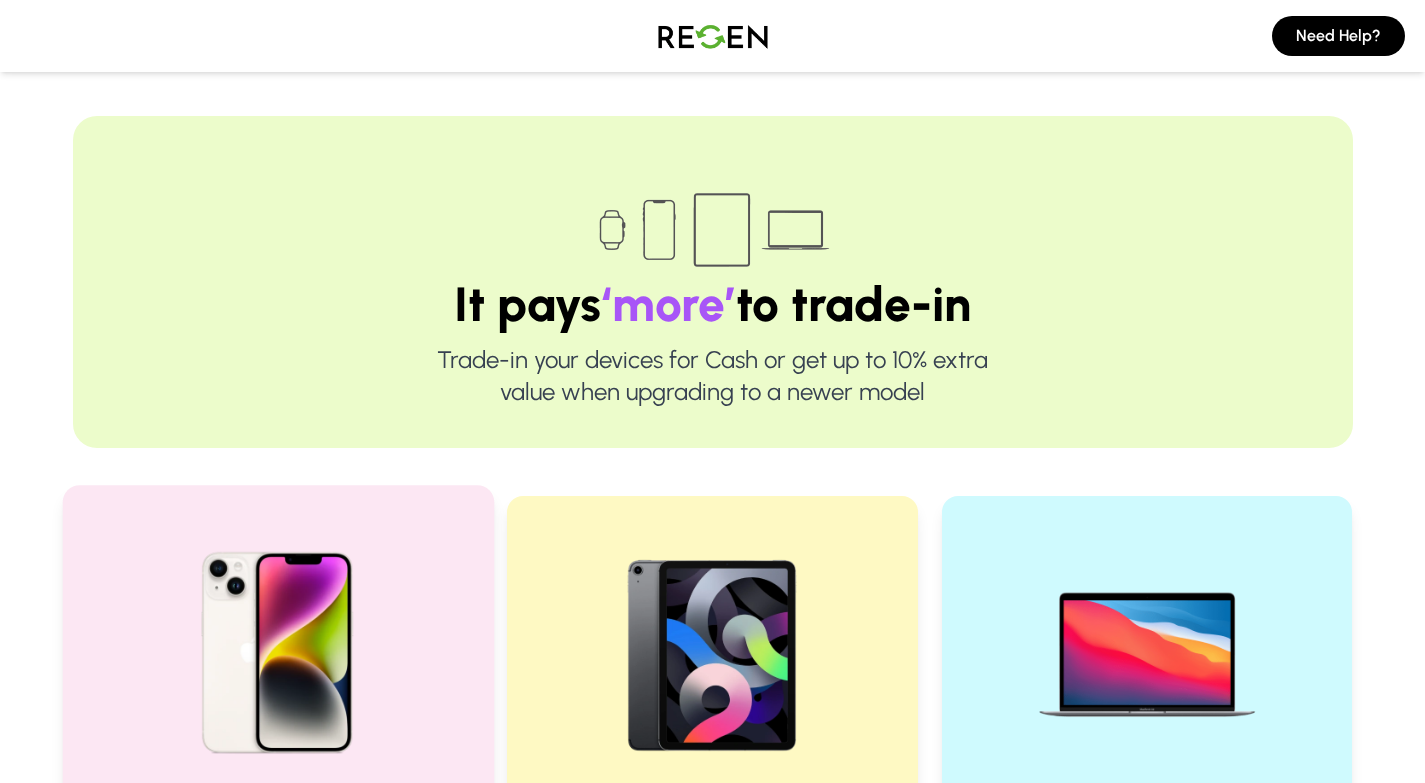 click at bounding box center [277, 645] 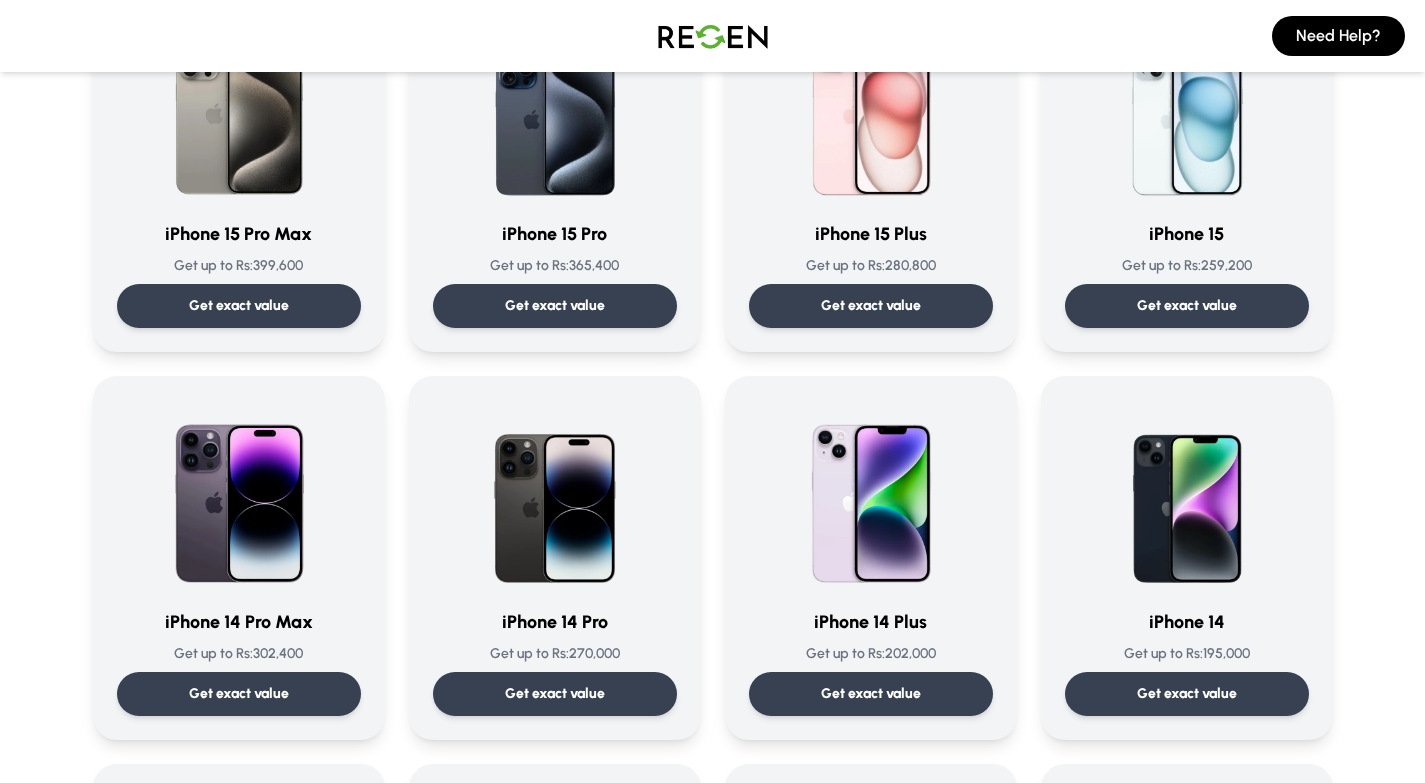 scroll, scrollTop: 0, scrollLeft: 0, axis: both 